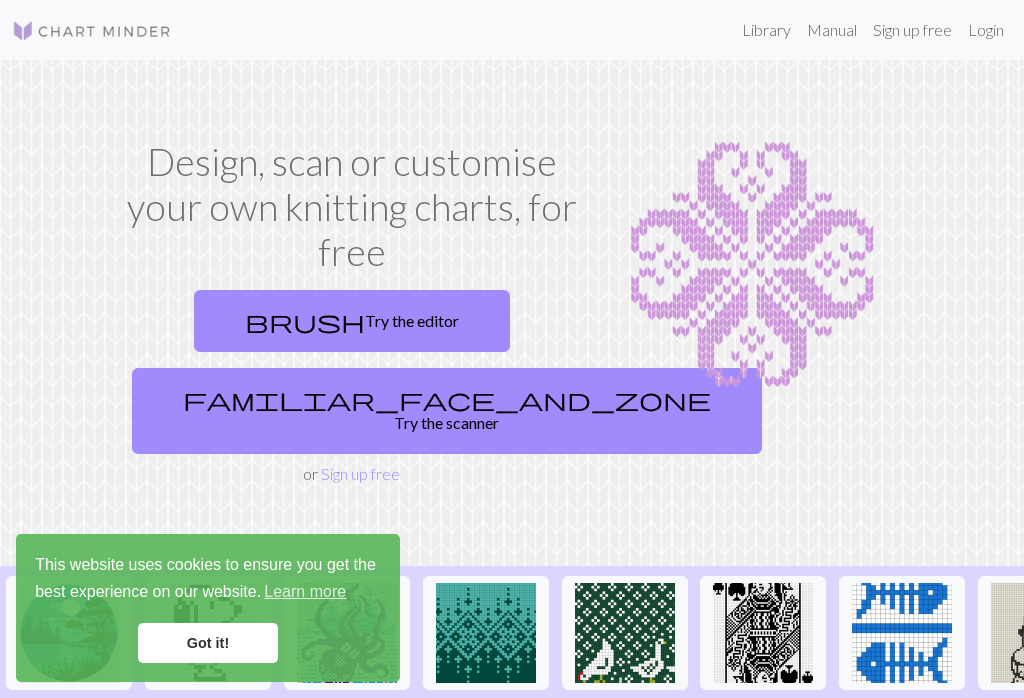 scroll, scrollTop: 0, scrollLeft: 0, axis: both 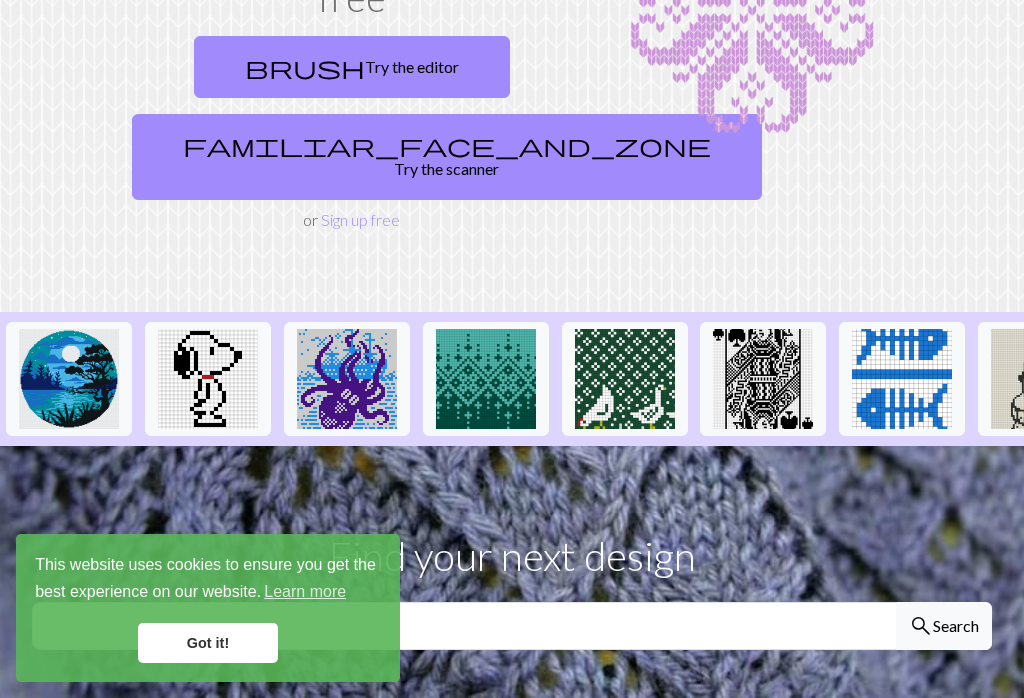 click on "Got it!" at bounding box center (208, 643) 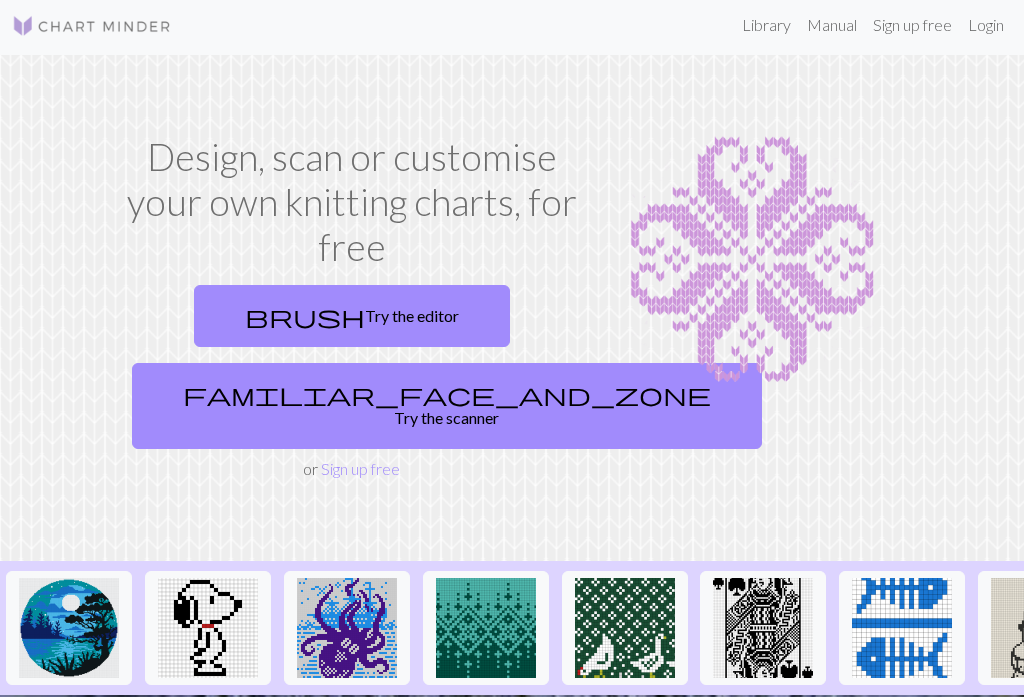 scroll, scrollTop: 0, scrollLeft: 0, axis: both 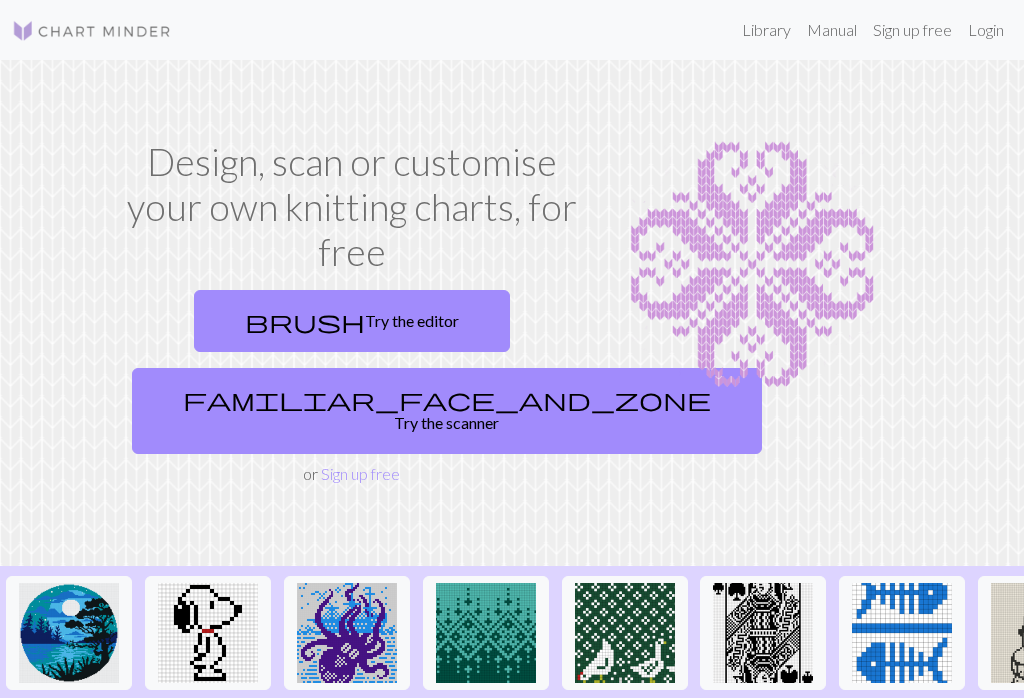 click on "familiar_face_and_zone  Try the scanner" at bounding box center [447, 411] 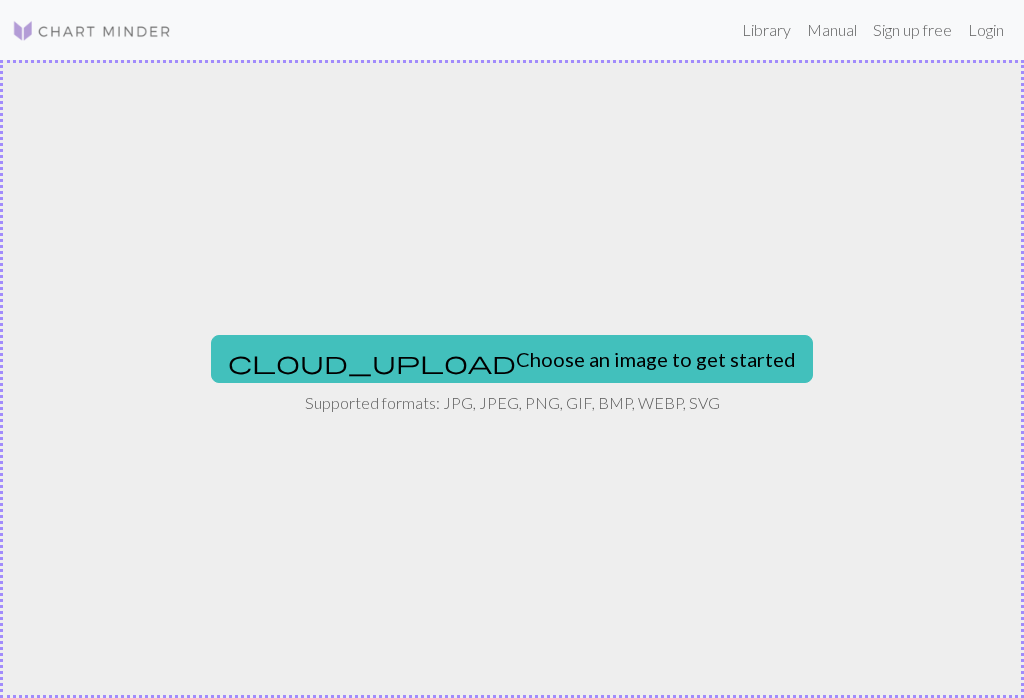 click on "cloud_upload  Choose an image to get started" at bounding box center [512, 359] 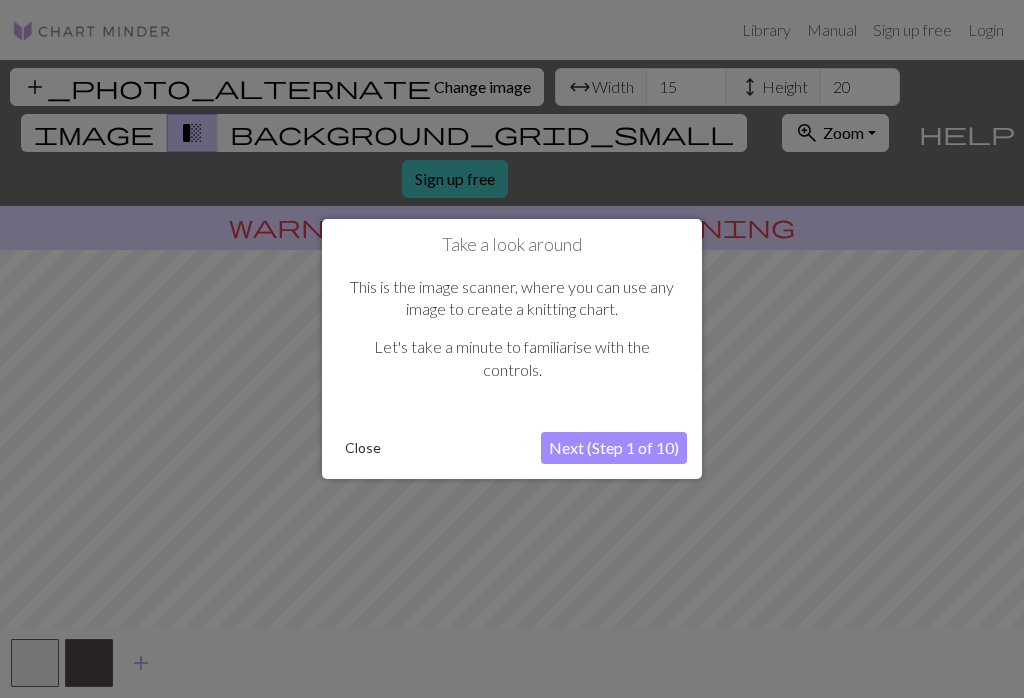 click on "Close" at bounding box center (363, 448) 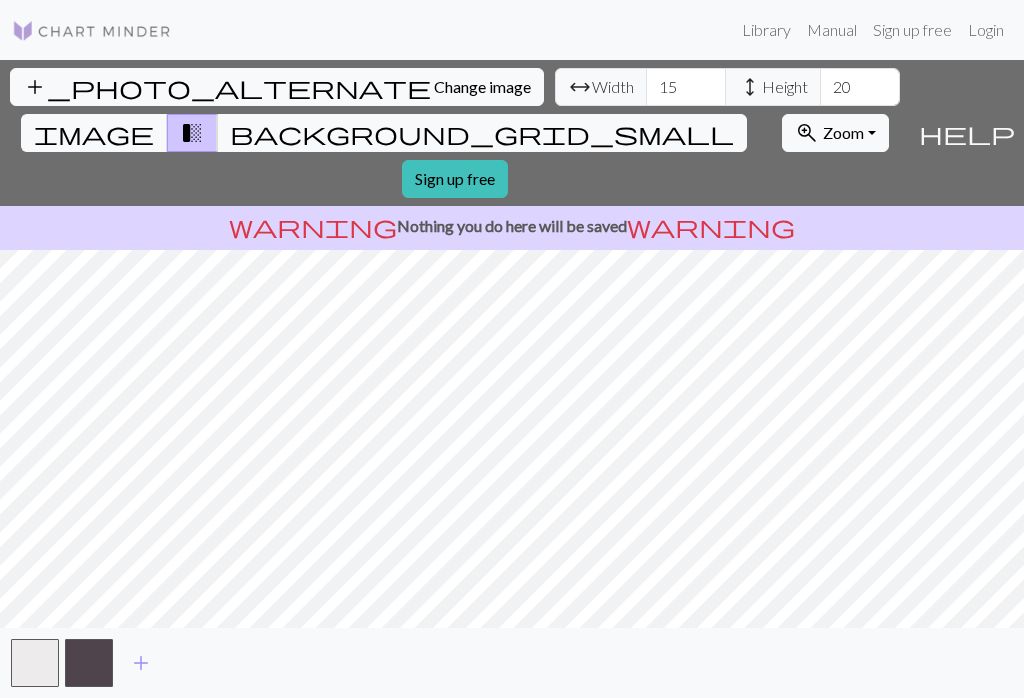 click on "zoom_in" at bounding box center [807, 133] 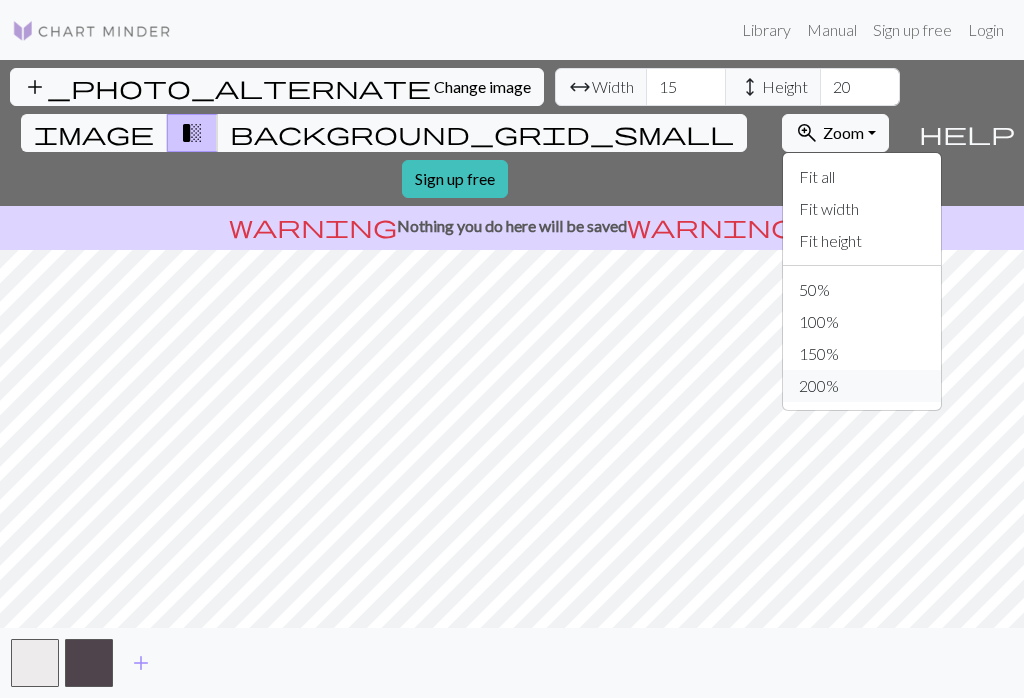 click on "200%" at bounding box center (862, 386) 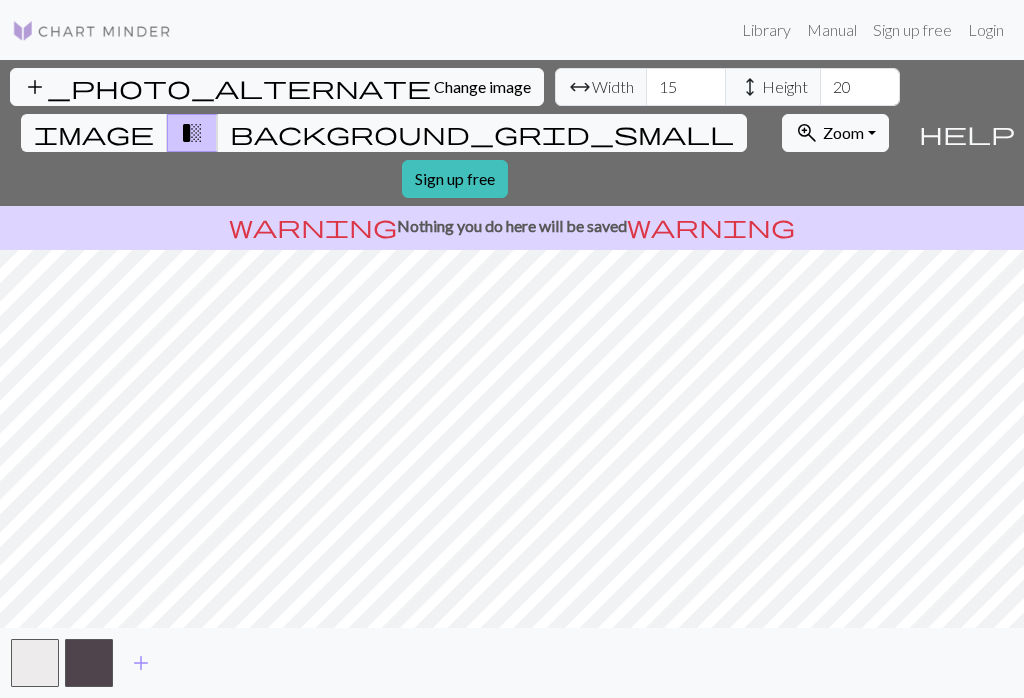 click on "Change image" at bounding box center [482, 86] 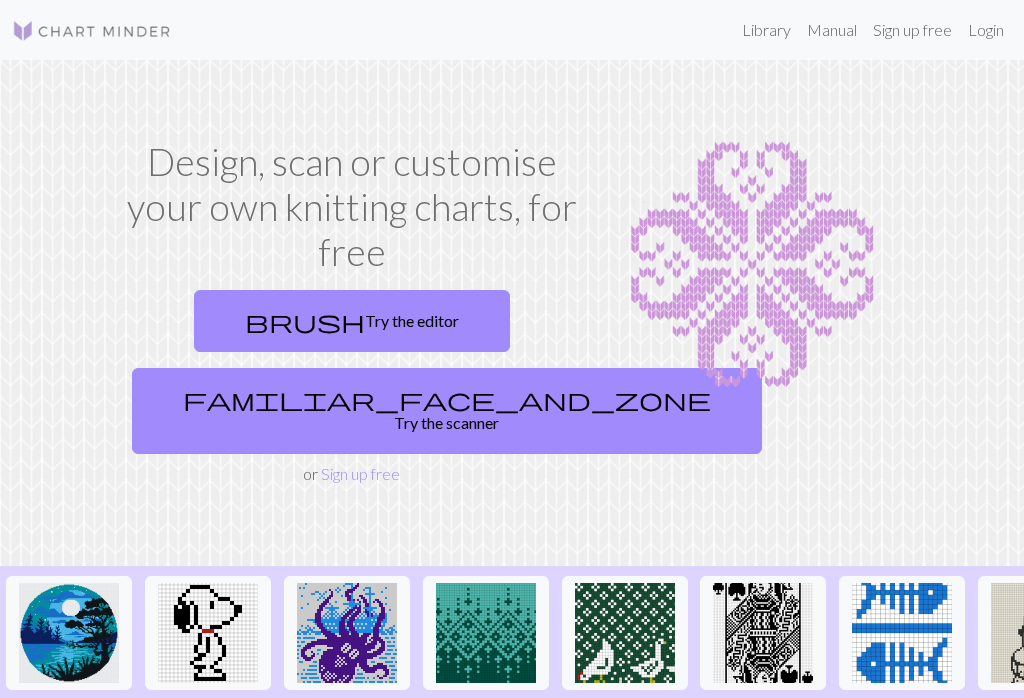 click on "familiar_face_and_zone  Try the scanner" at bounding box center [447, 411] 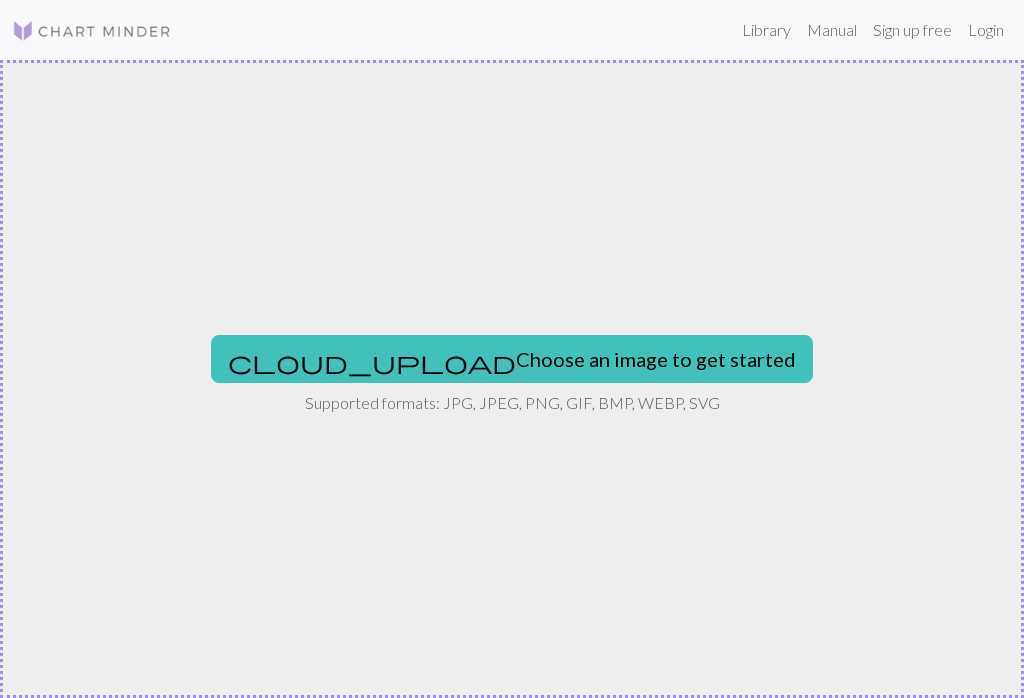 click on "cloud_upload  Choose an image to get started" at bounding box center (512, 359) 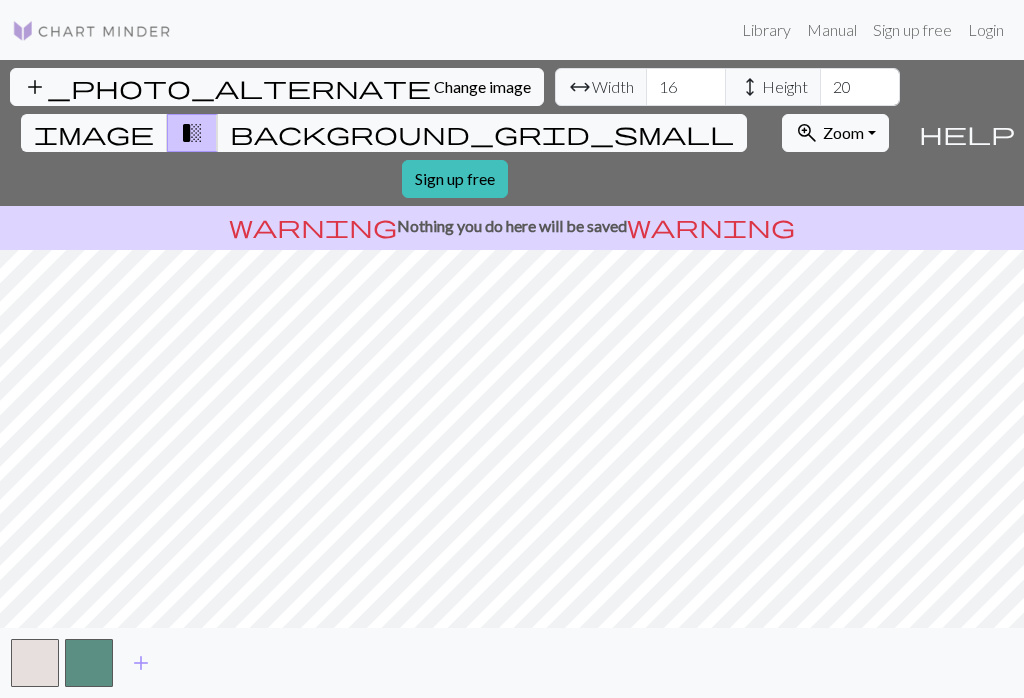 click on "zoom_in Zoom Zoom" at bounding box center [835, 133] 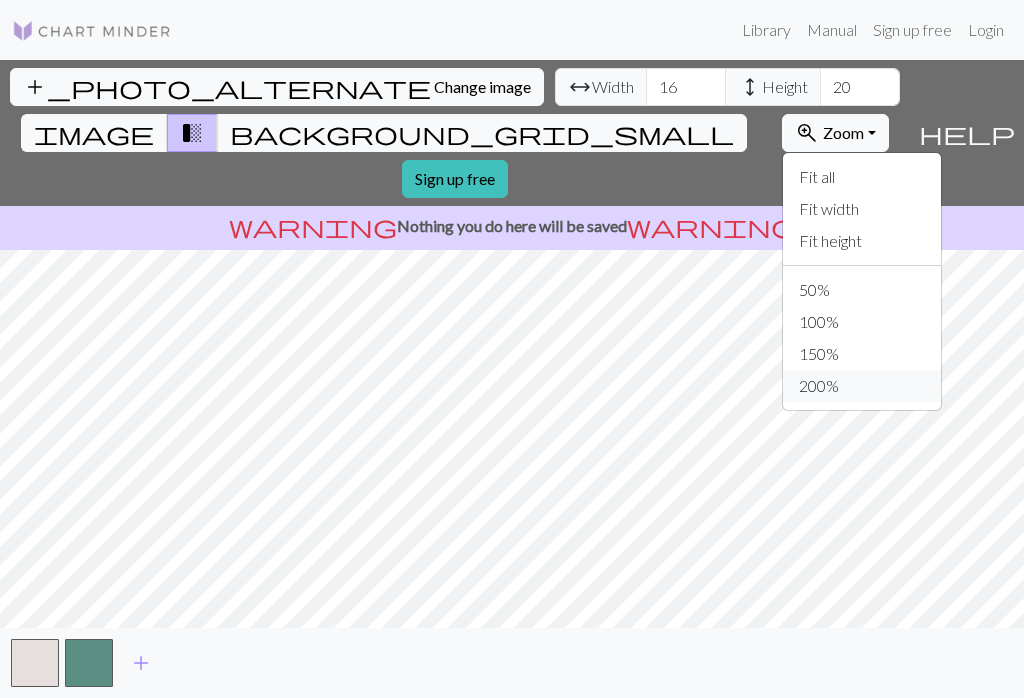 click on "200%" at bounding box center (862, 386) 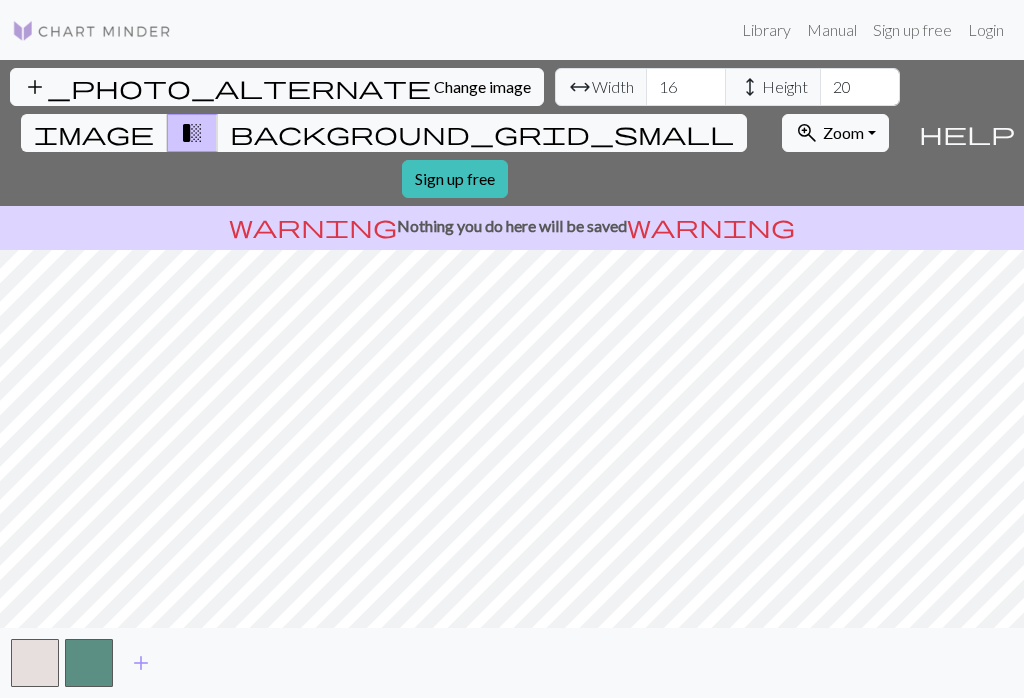 click on "Width" at bounding box center [613, 87] 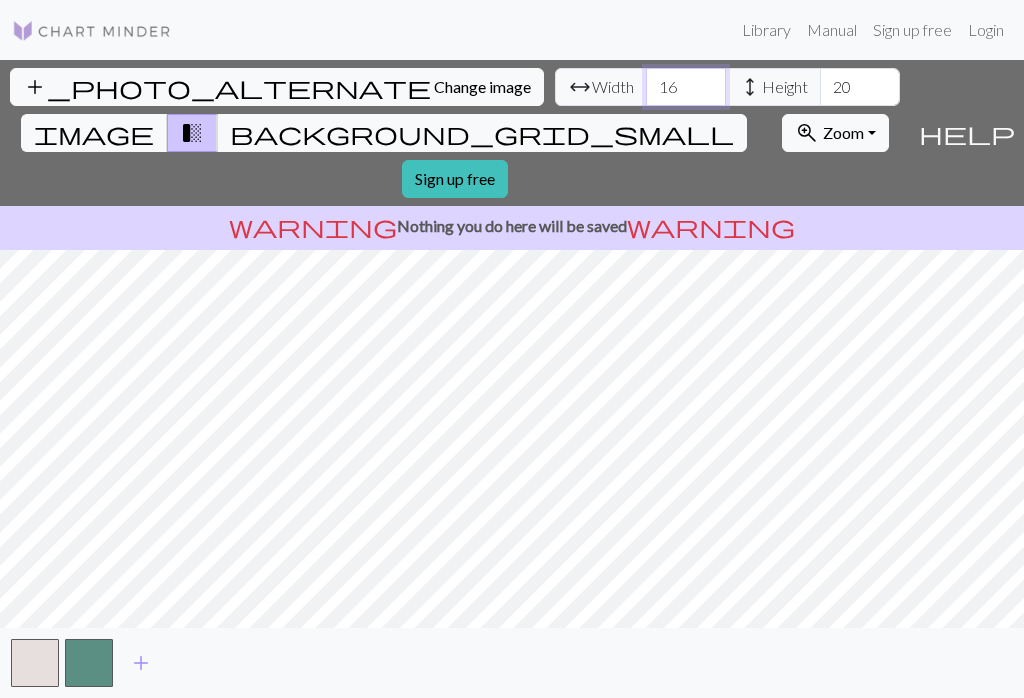 click on "16" at bounding box center (686, 87) 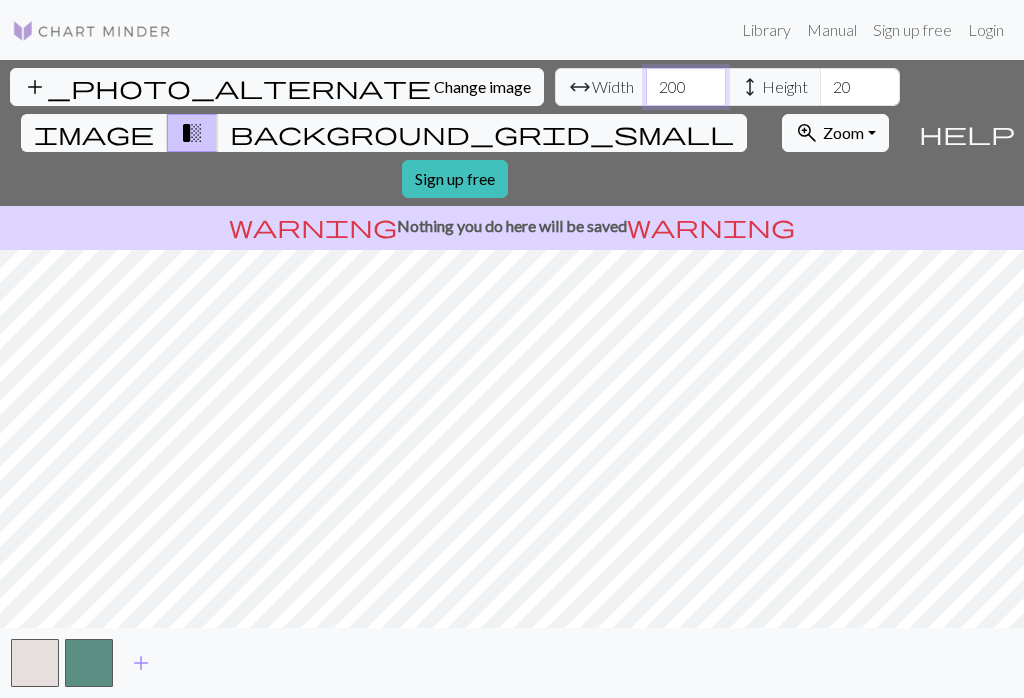 type on "200" 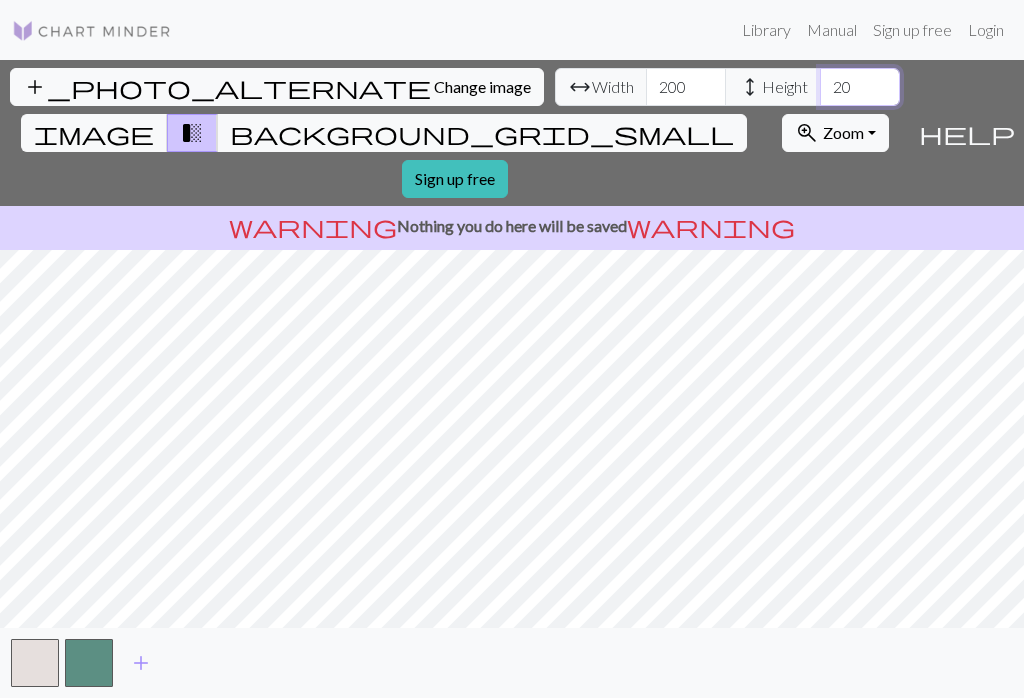 click on "20" at bounding box center (860, 87) 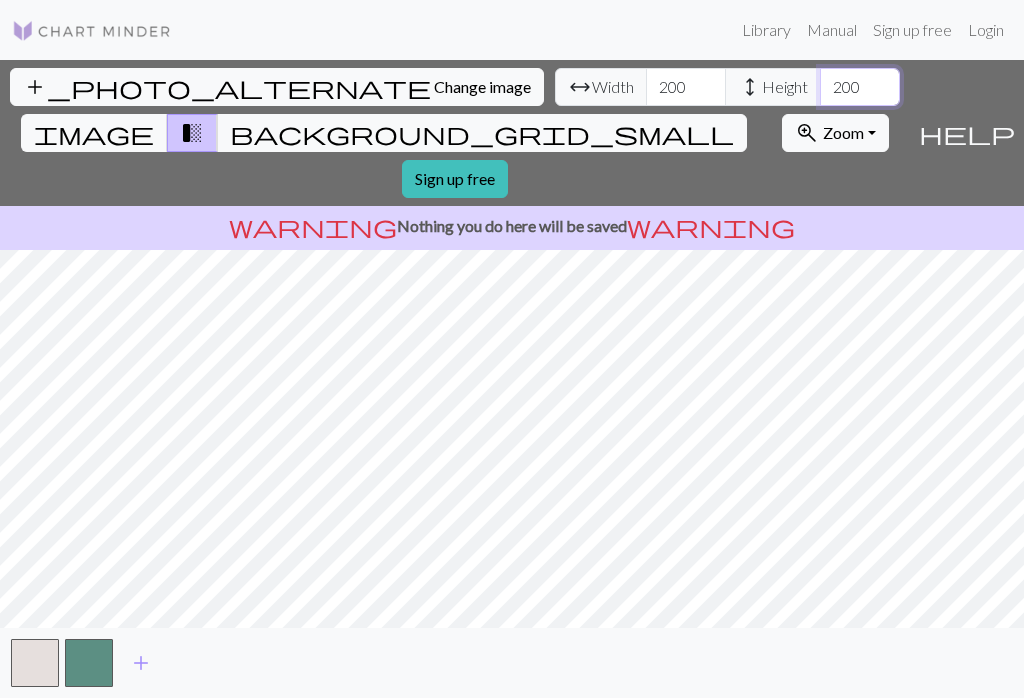 type on "200" 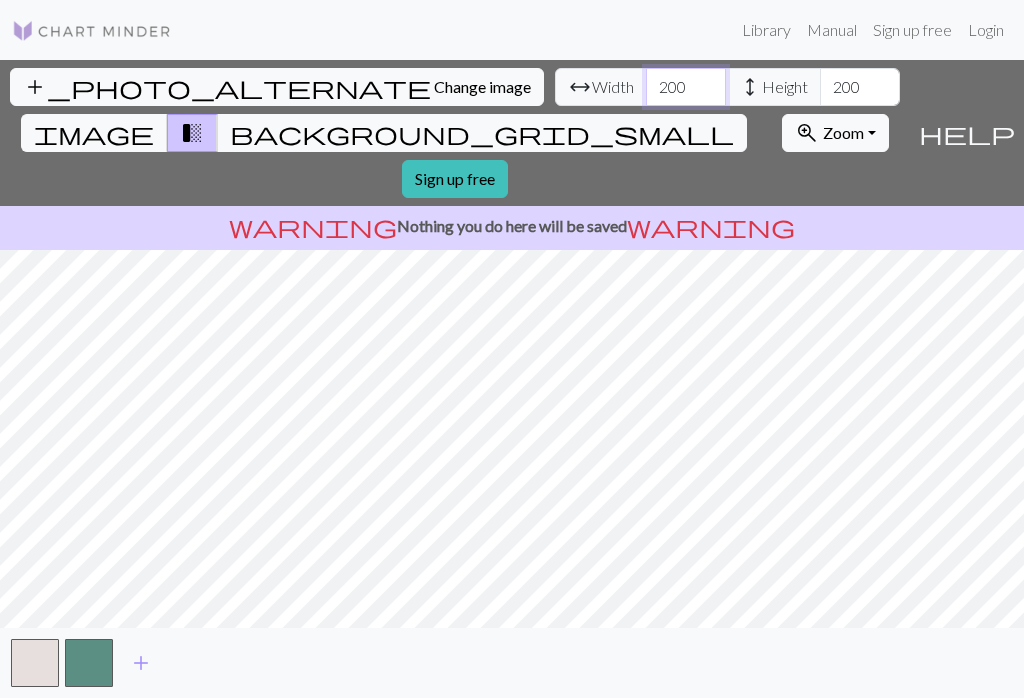 click on "200" at bounding box center [686, 87] 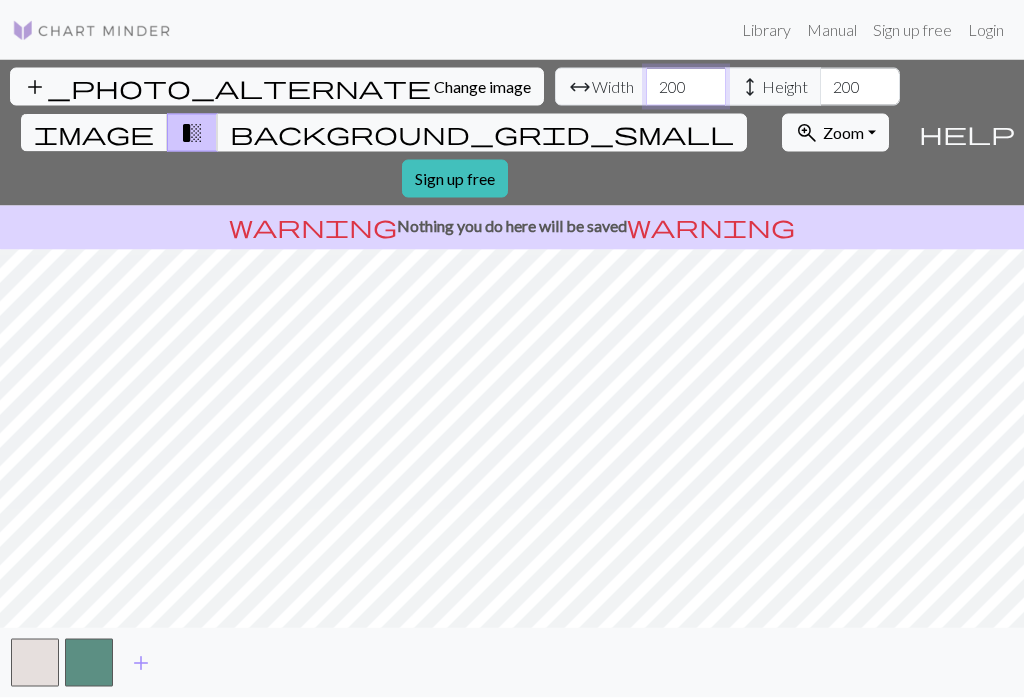 scroll, scrollTop: 31, scrollLeft: 0, axis: vertical 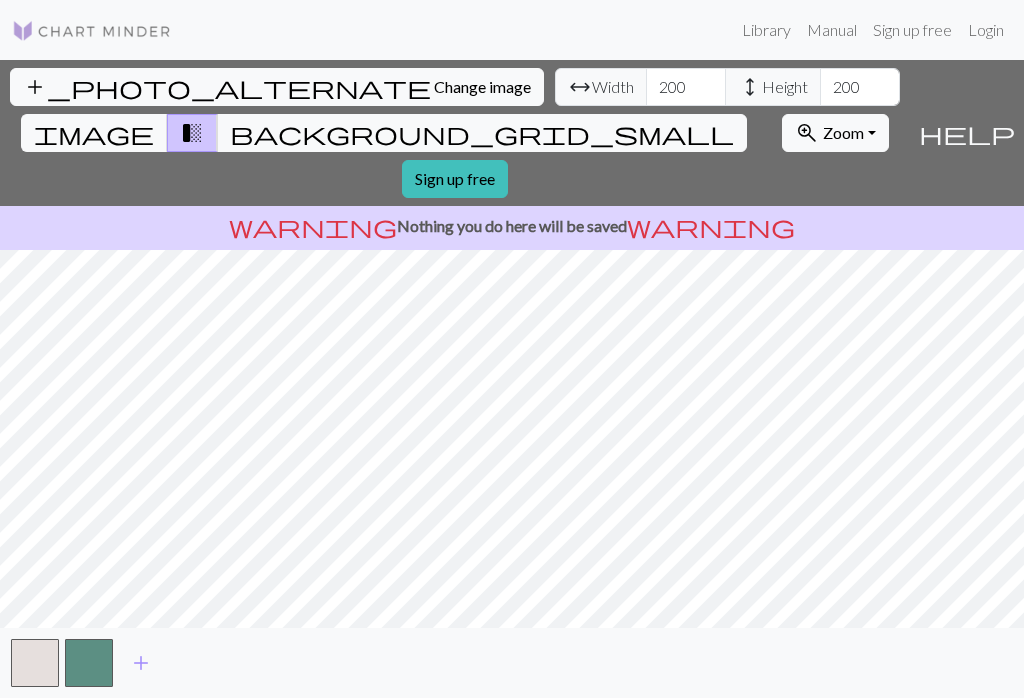 click on "add" at bounding box center [141, 663] 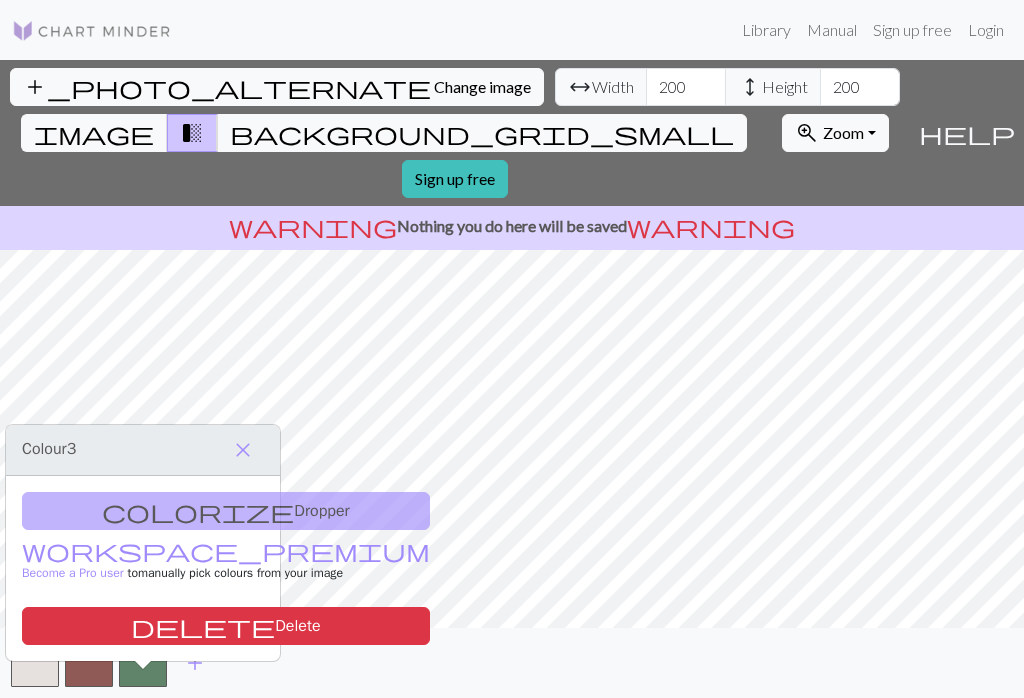 click on "close" at bounding box center [243, 450] 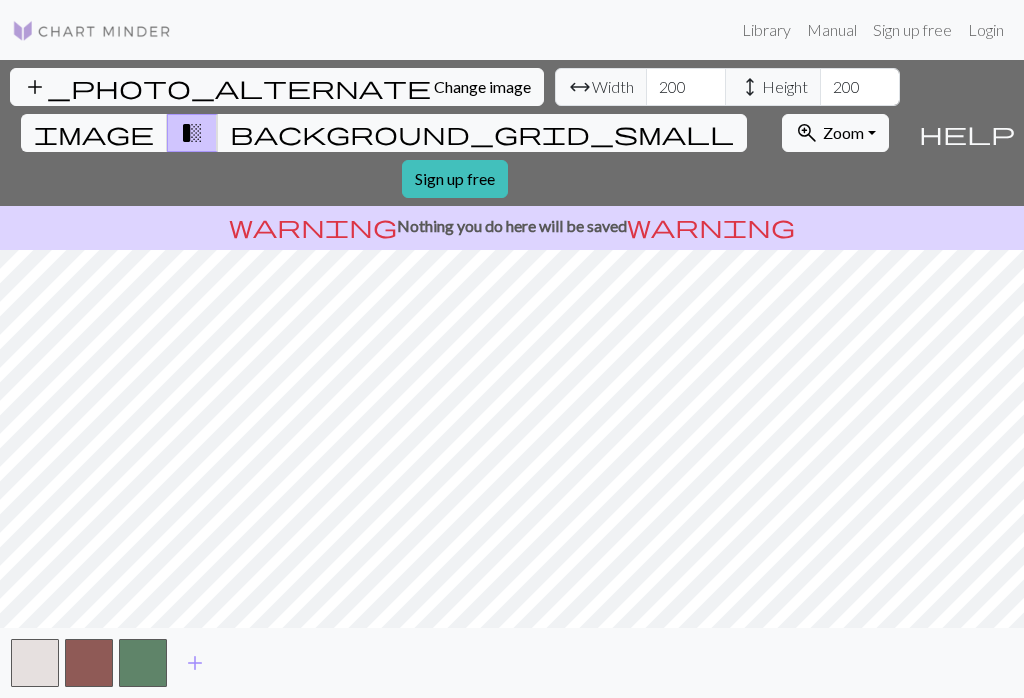 click on "add" at bounding box center [195, 663] 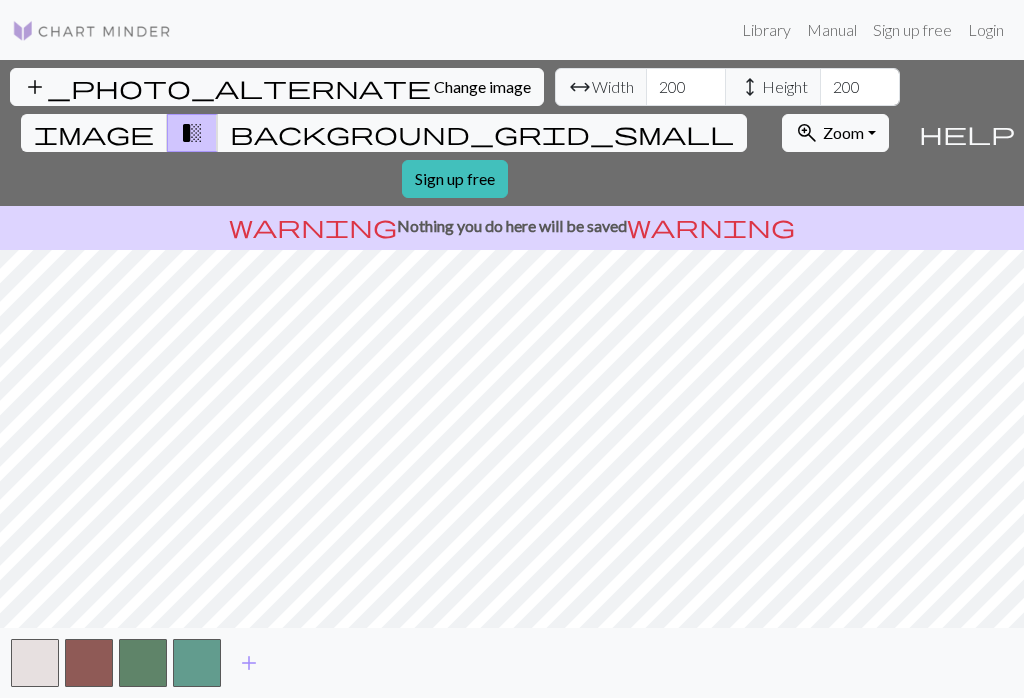 click on "add" at bounding box center (249, 663) 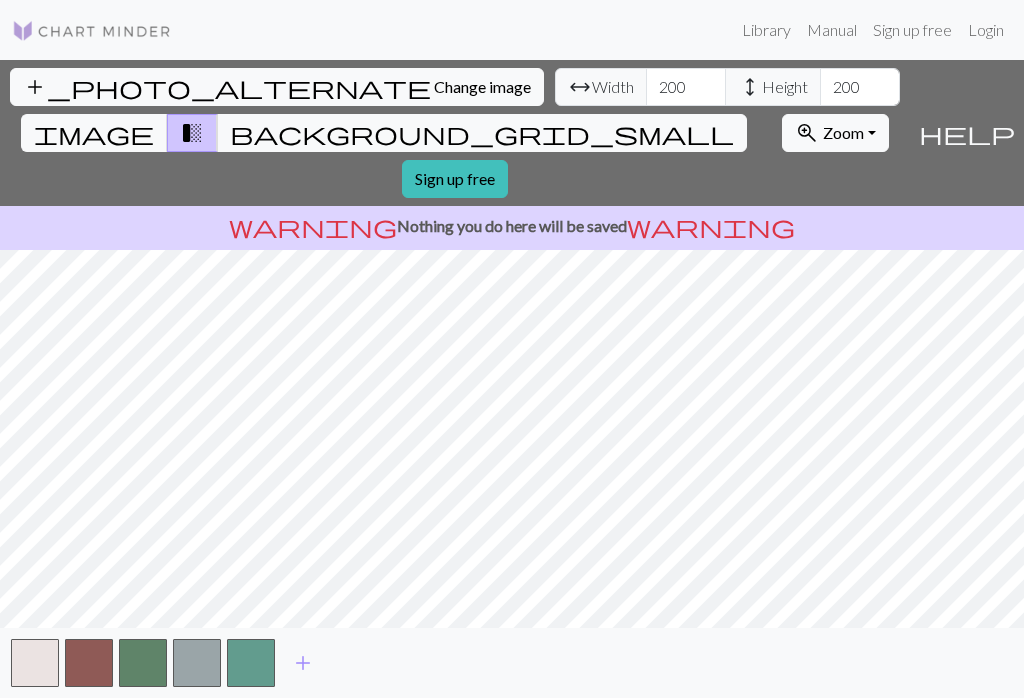 click at bounding box center (251, 663) 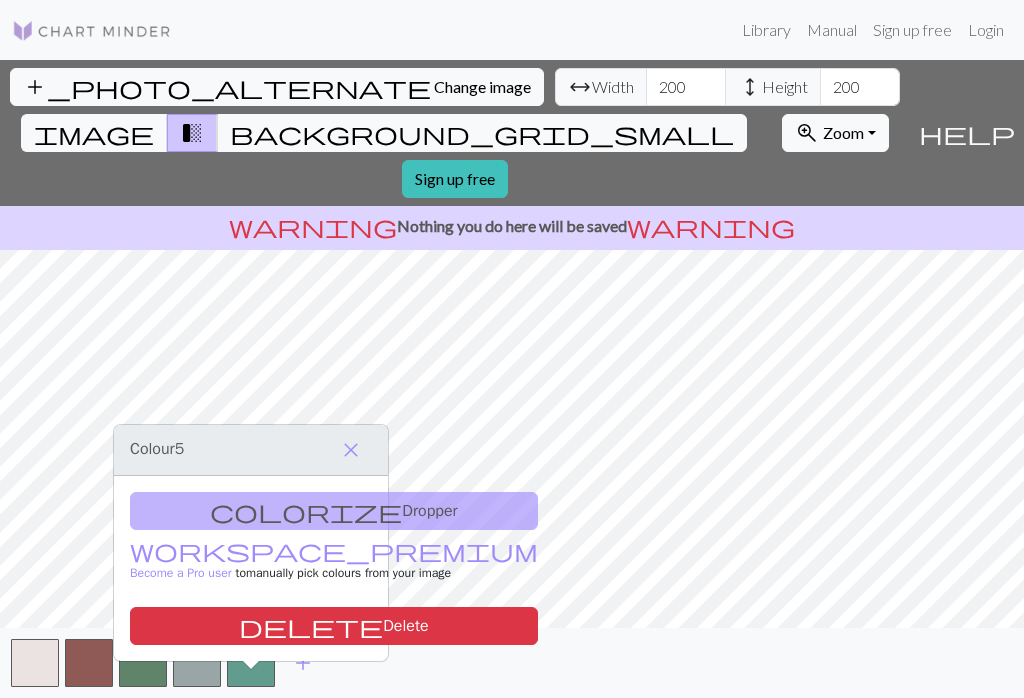 click on "close" at bounding box center [351, 450] 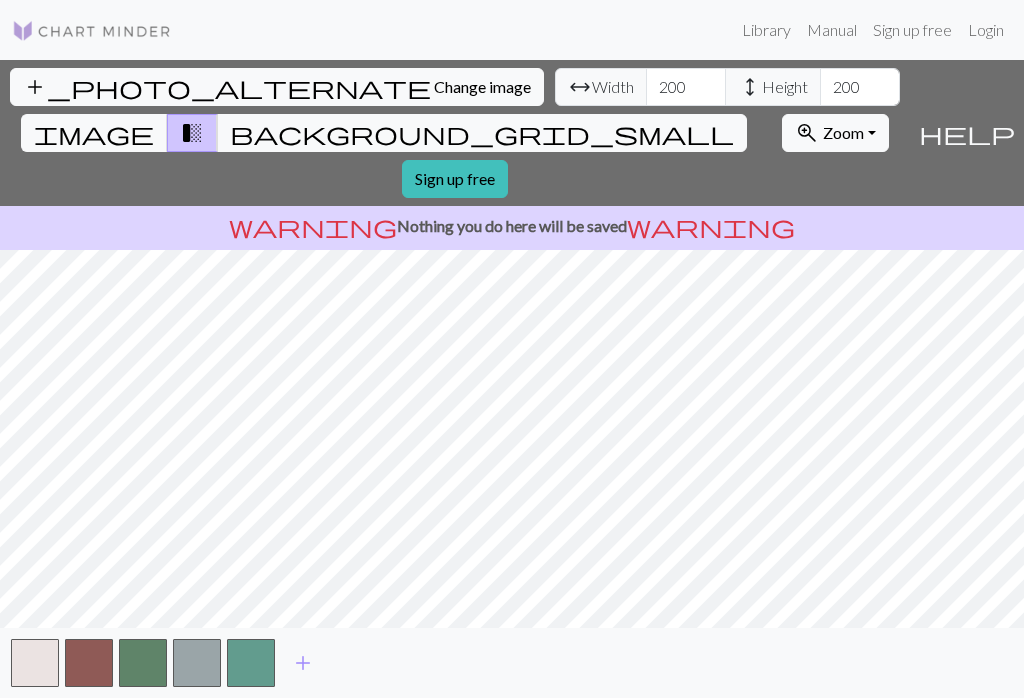 click on "add" at bounding box center [303, 663] 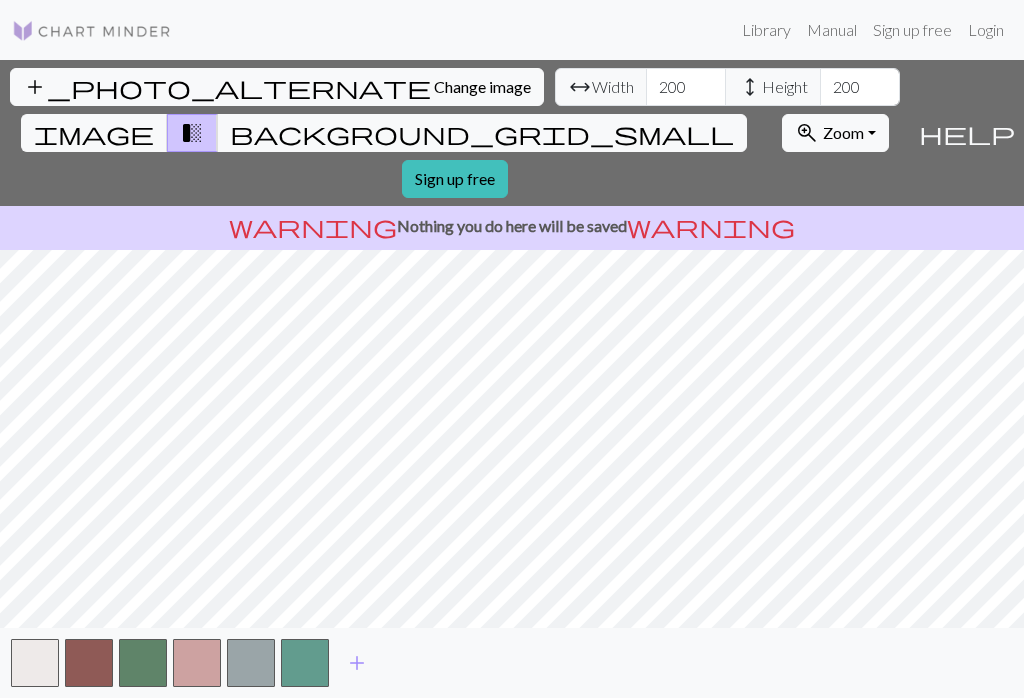 click on "add" at bounding box center (357, 663) 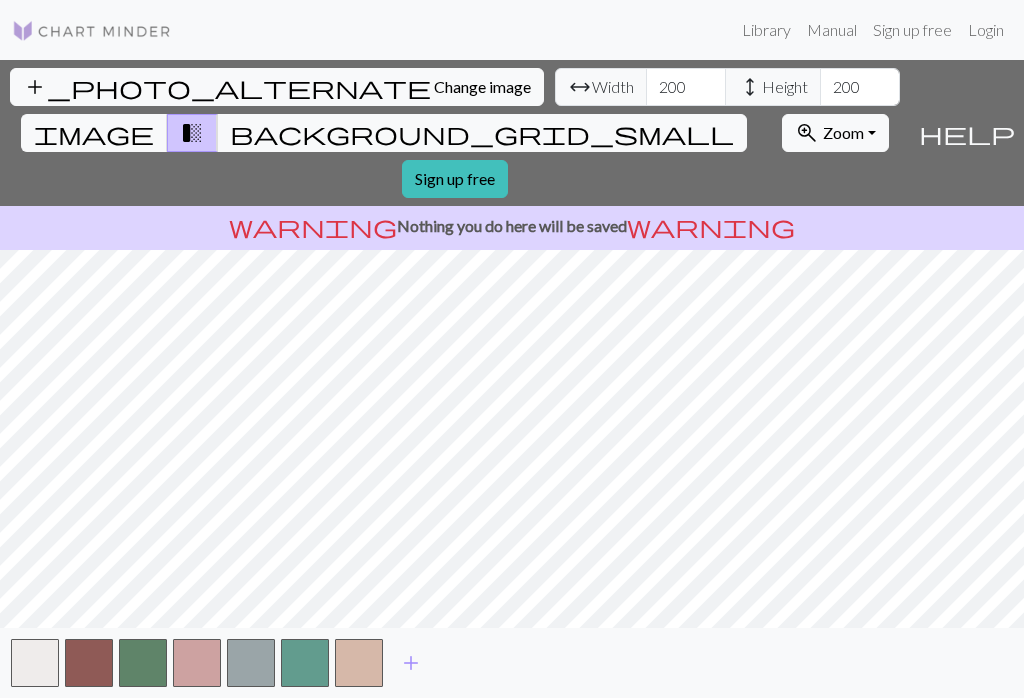 click on "add" at bounding box center [411, 663] 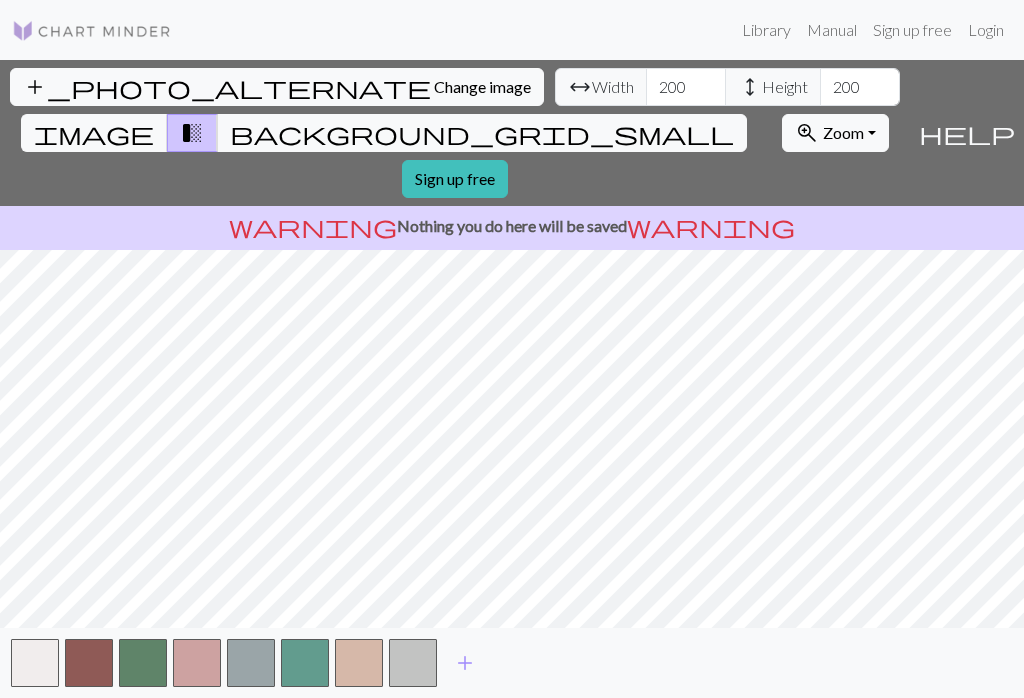 click at bounding box center [413, 663] 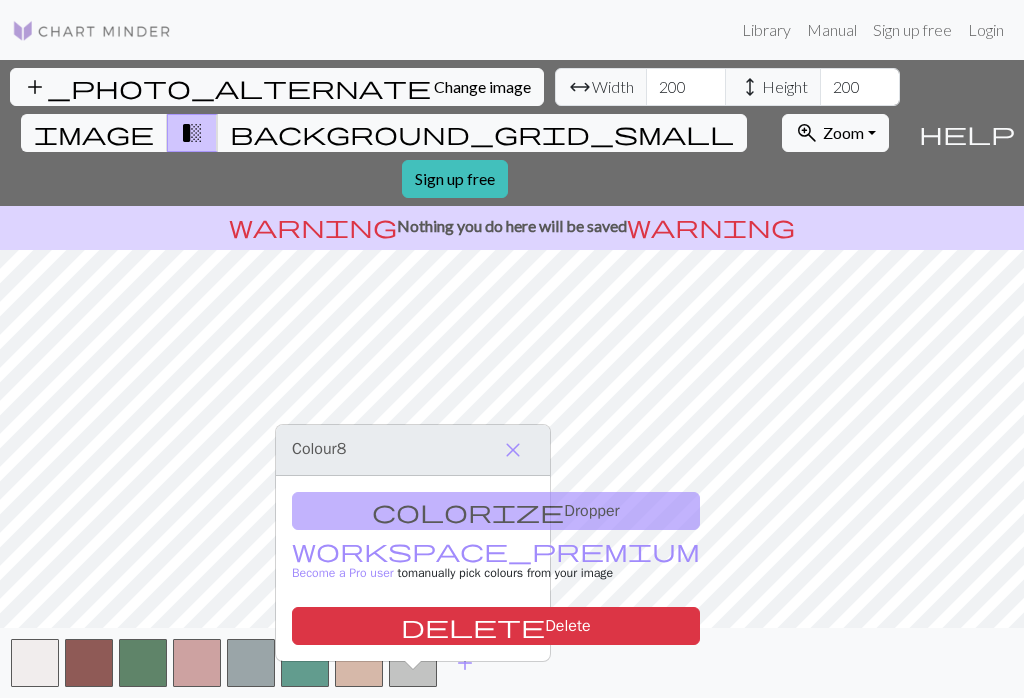 click on "close" at bounding box center (513, 450) 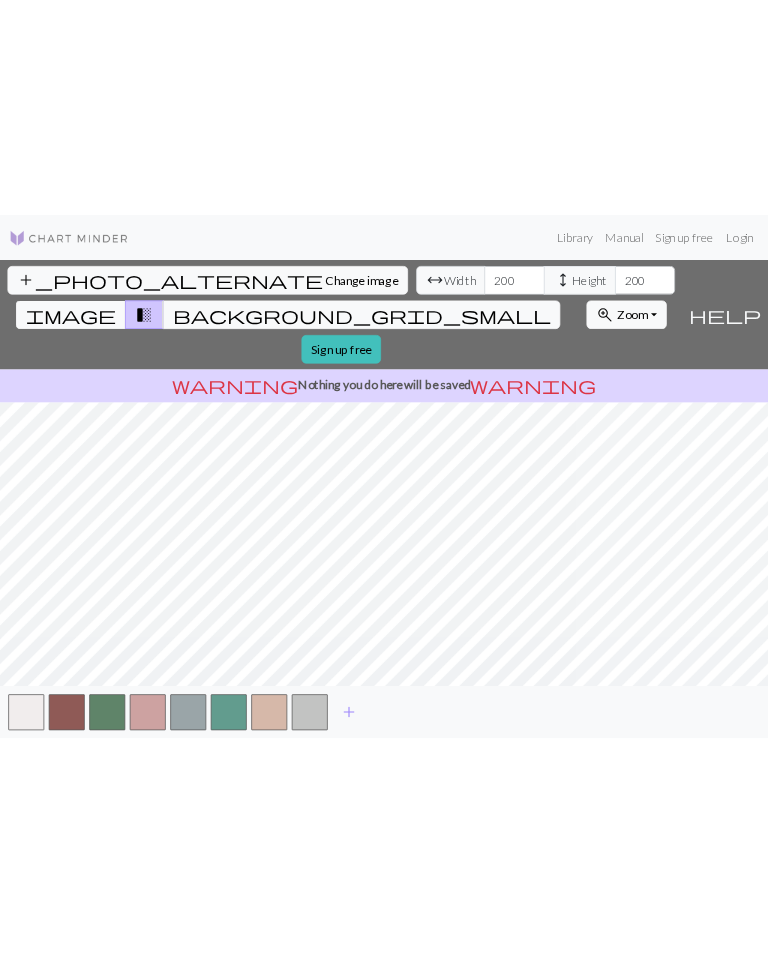 scroll, scrollTop: 0, scrollLeft: 0, axis: both 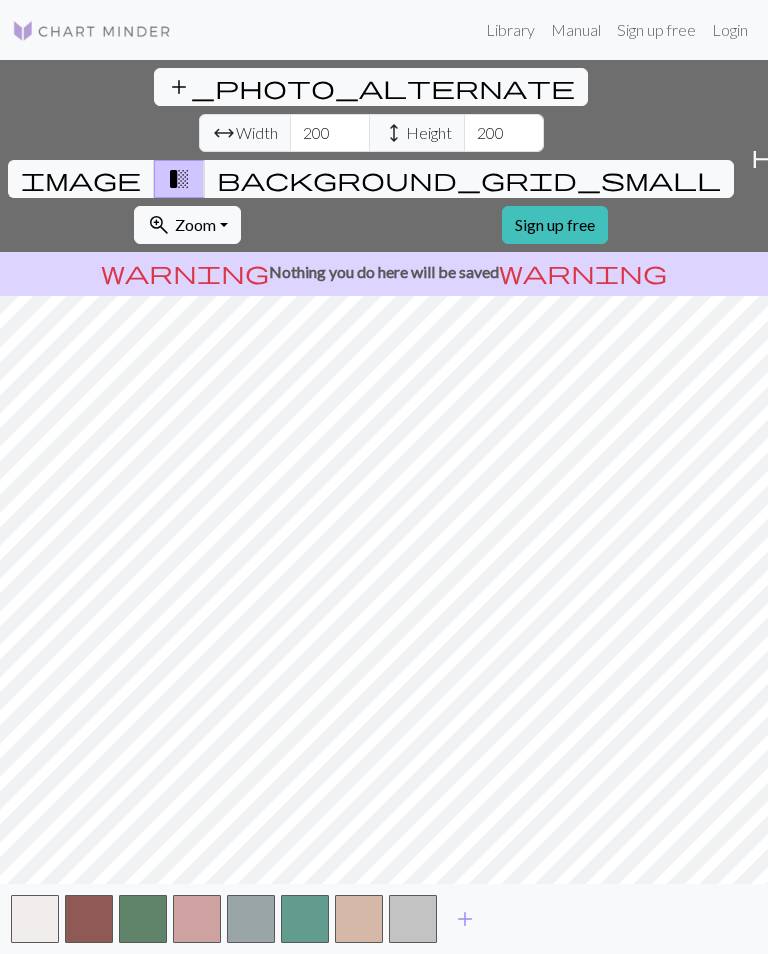 click on "add" at bounding box center [465, 919] 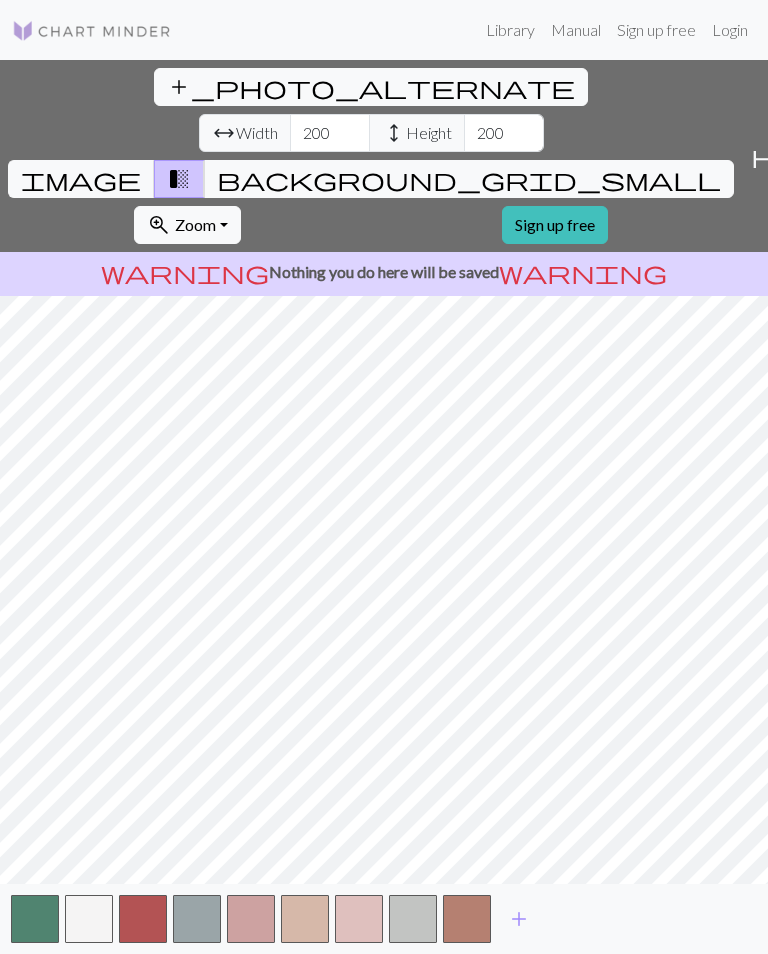 click at bounding box center [467, 919] 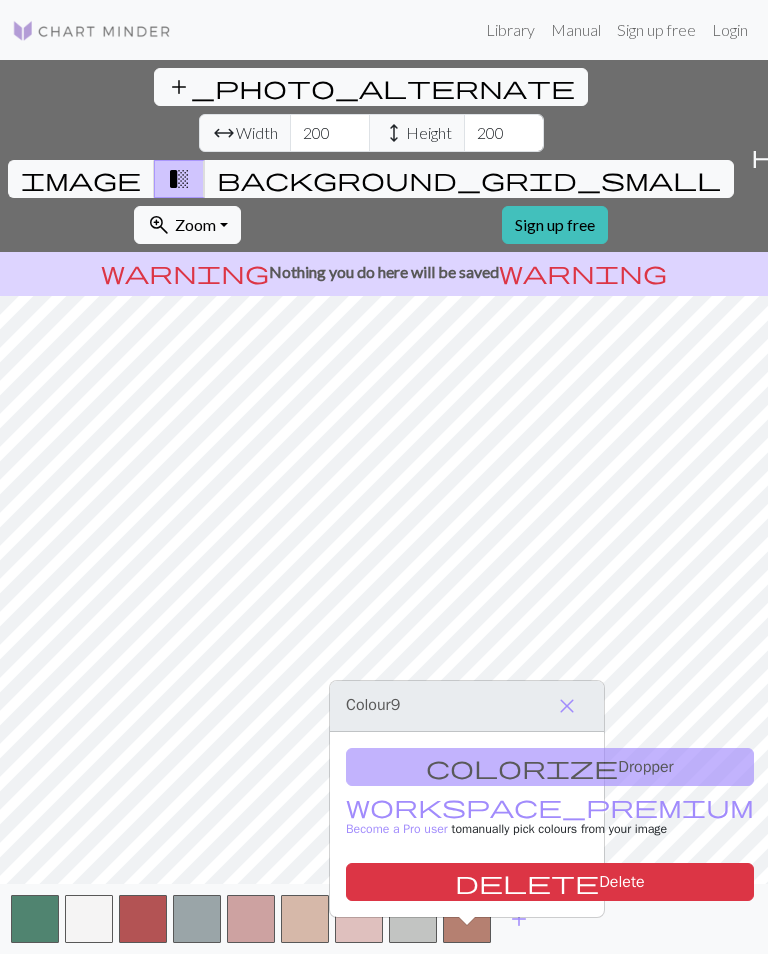 click on "close" at bounding box center (567, 706) 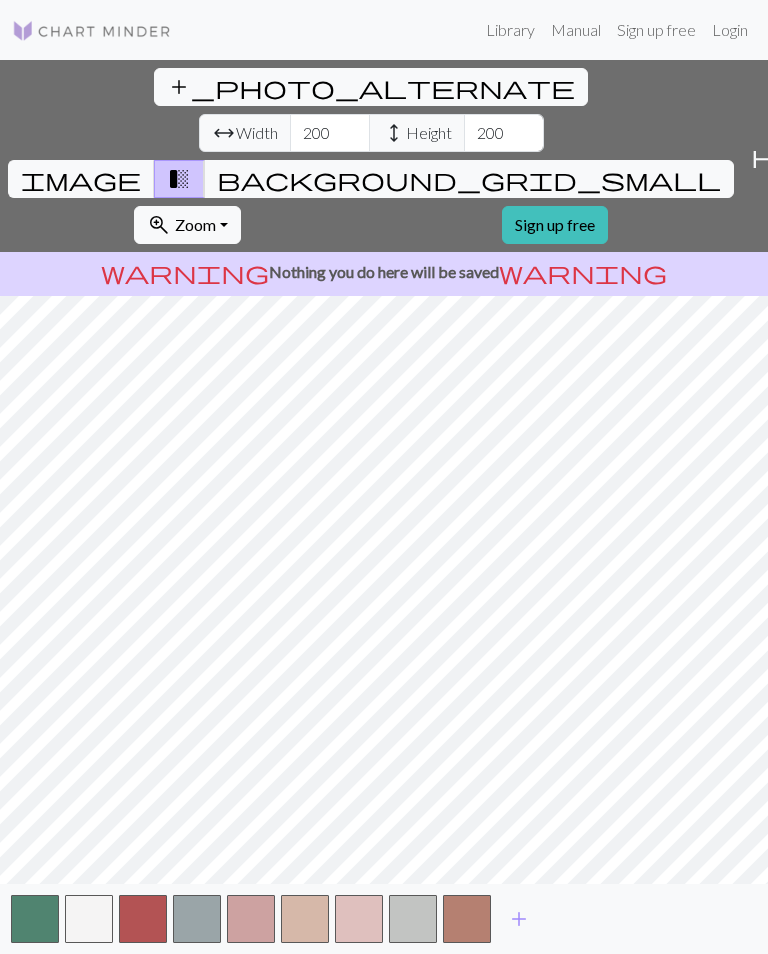 click on "add" at bounding box center (519, 919) 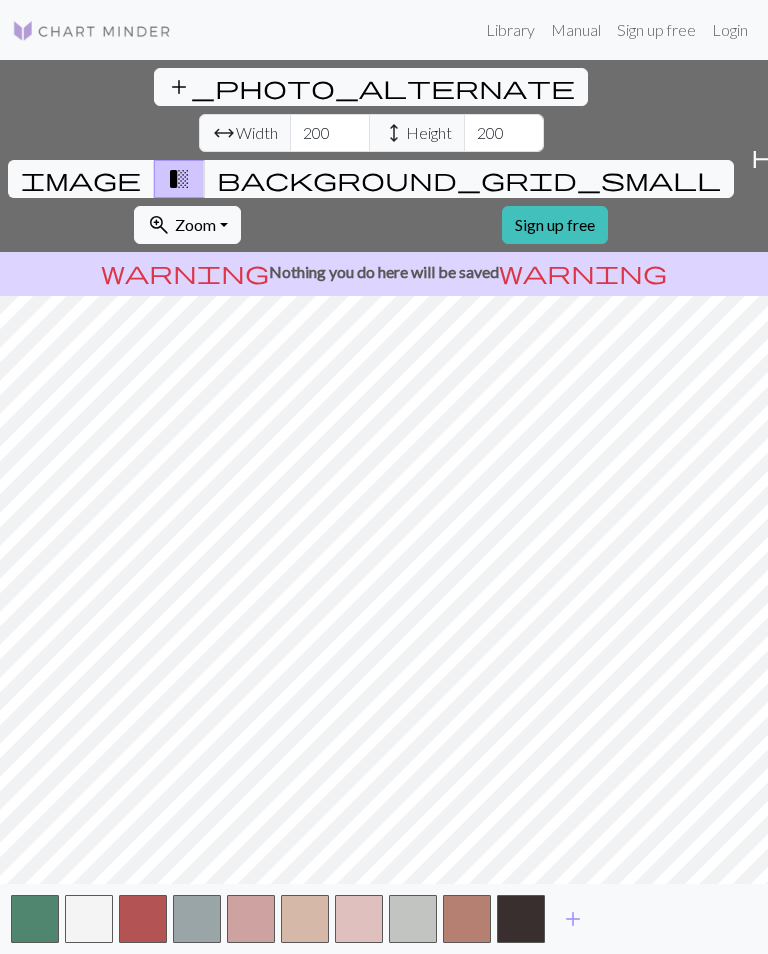 scroll, scrollTop: 31, scrollLeft: 0, axis: vertical 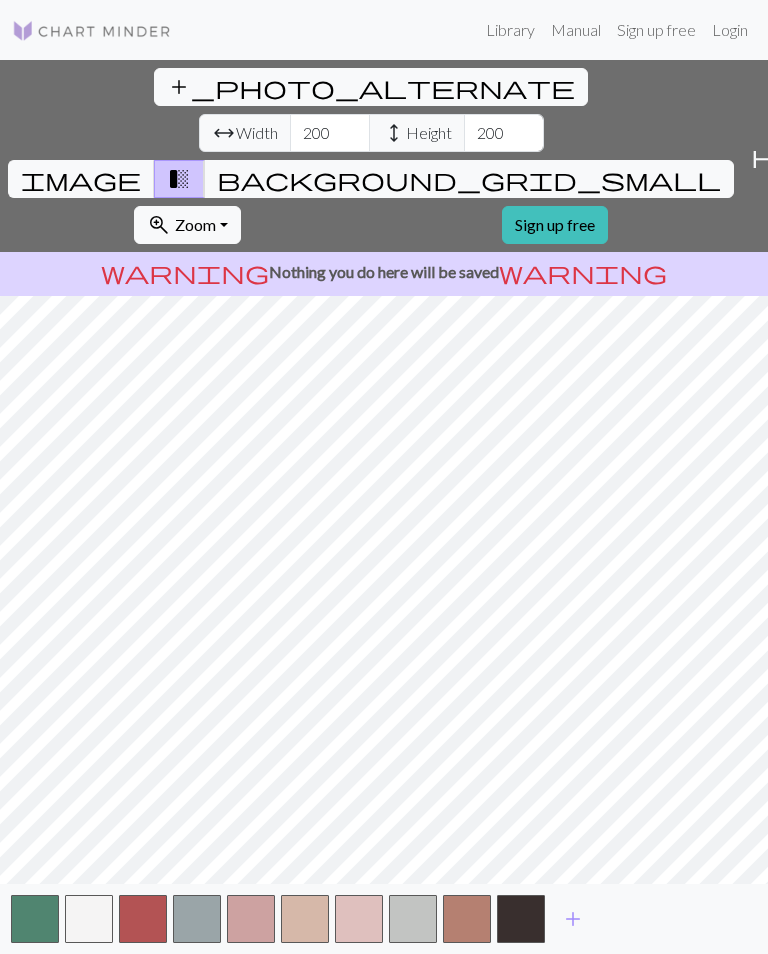click at bounding box center [521, 919] 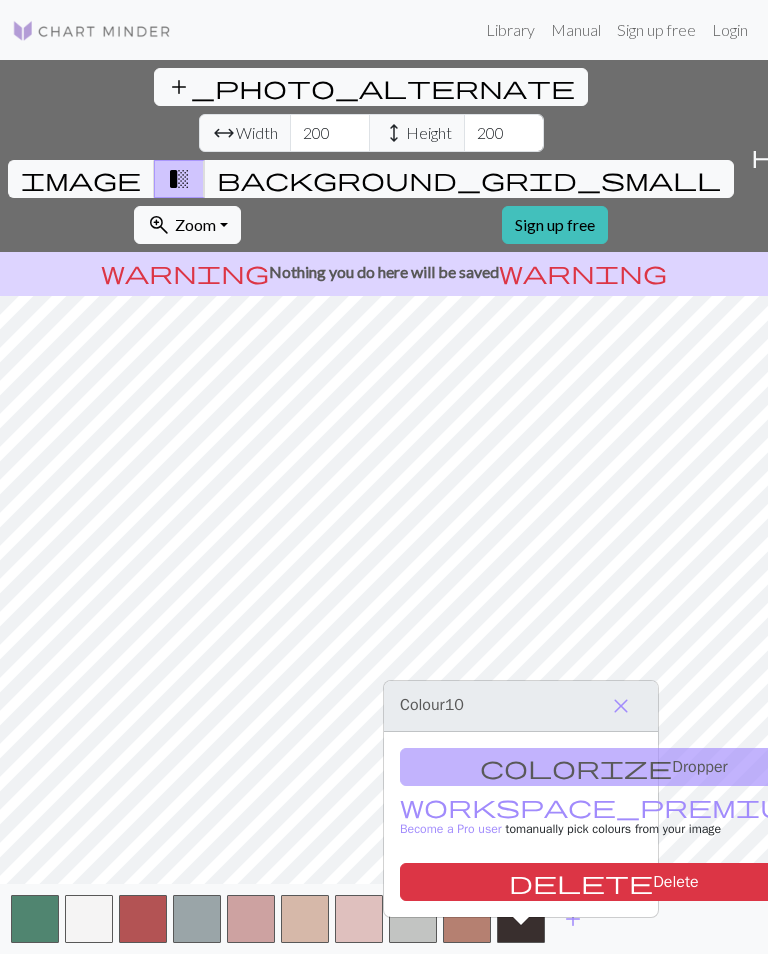 click on "delete Delete" at bounding box center (604, 882) 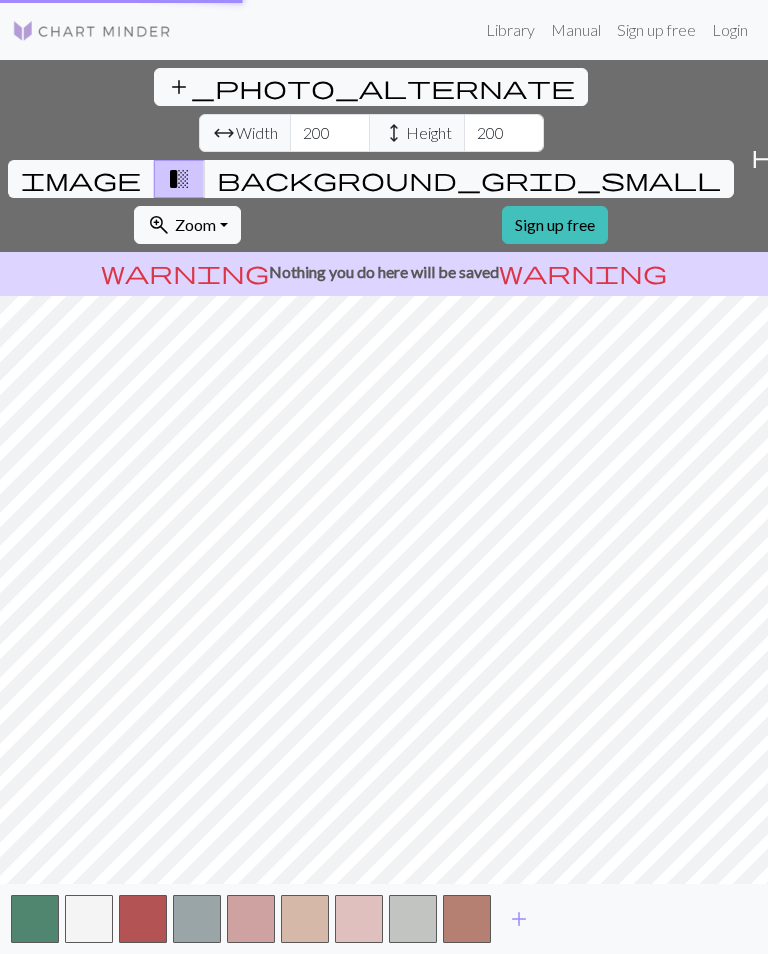 scroll, scrollTop: 0, scrollLeft: 0, axis: both 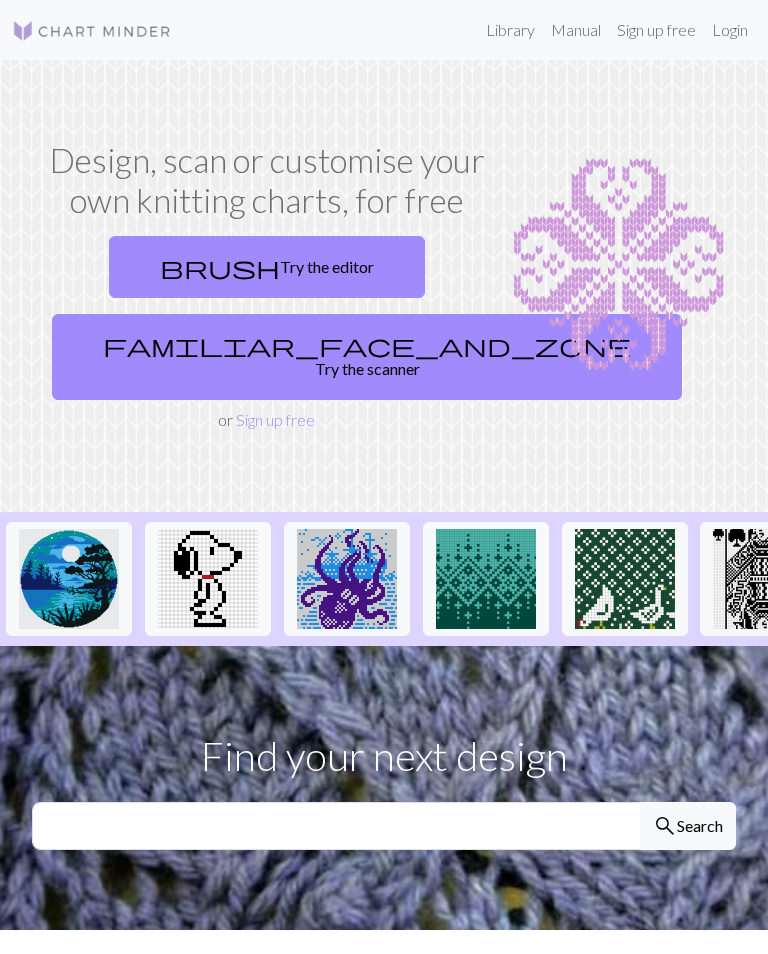 click on "familiar_face_and_zone  Try the scanner" at bounding box center [367, 357] 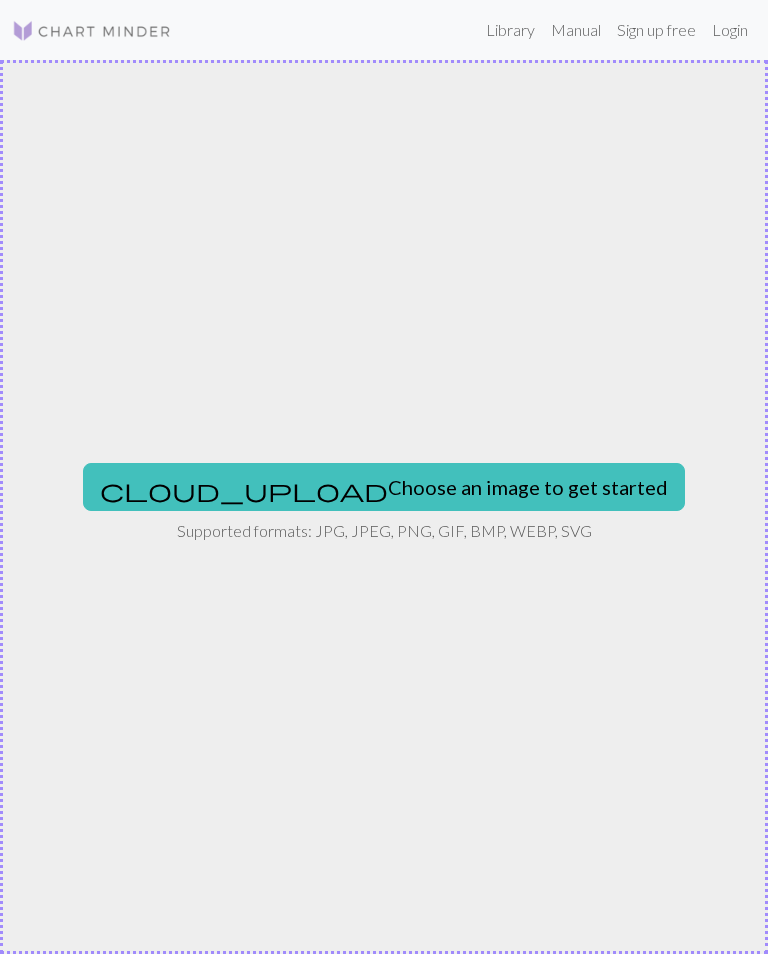 click on "cloud_upload  Choose an image to get started" at bounding box center [384, 487] 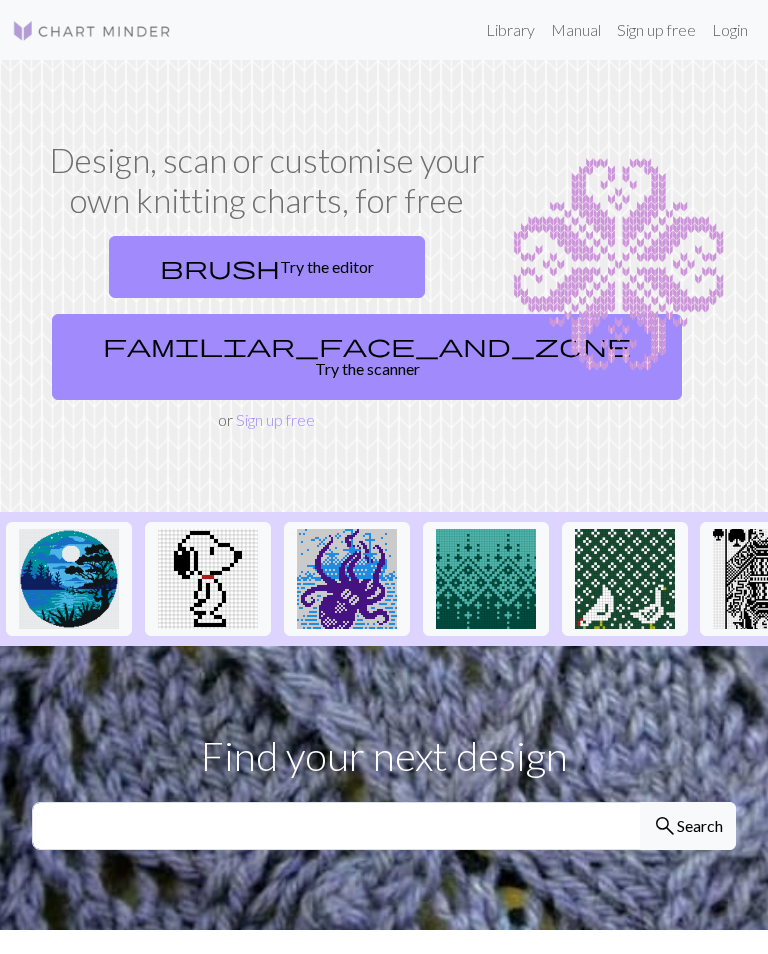 click on "familiar_face_and_zone  Try the scanner" at bounding box center (367, 357) 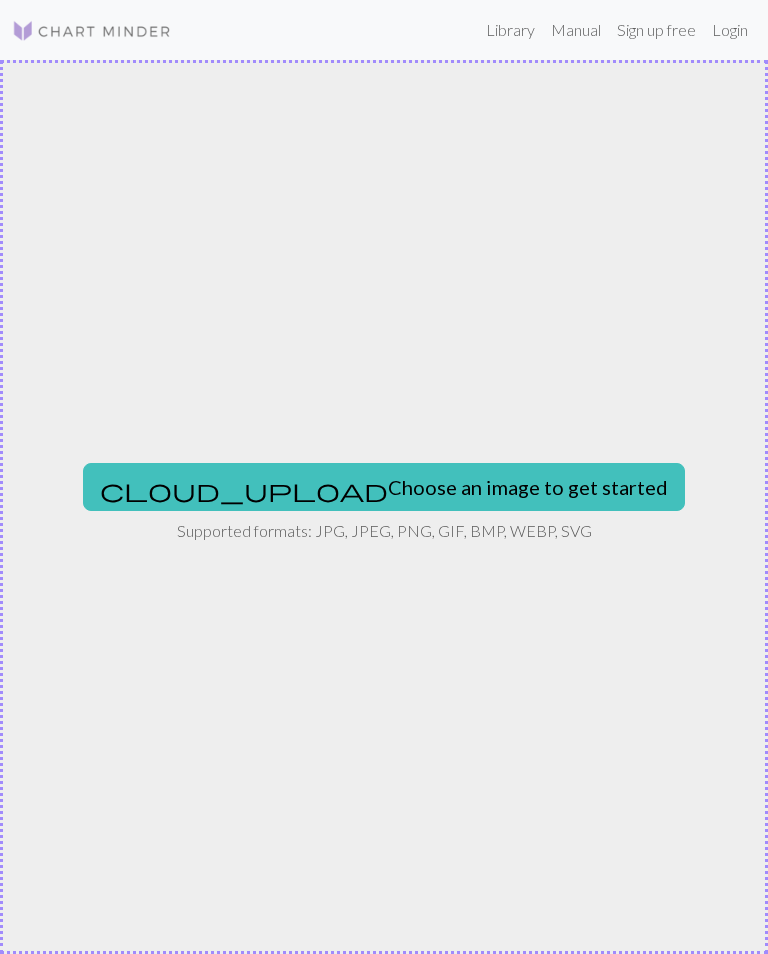 click on "cloud_upload  Choose an image to get started" at bounding box center (384, 487) 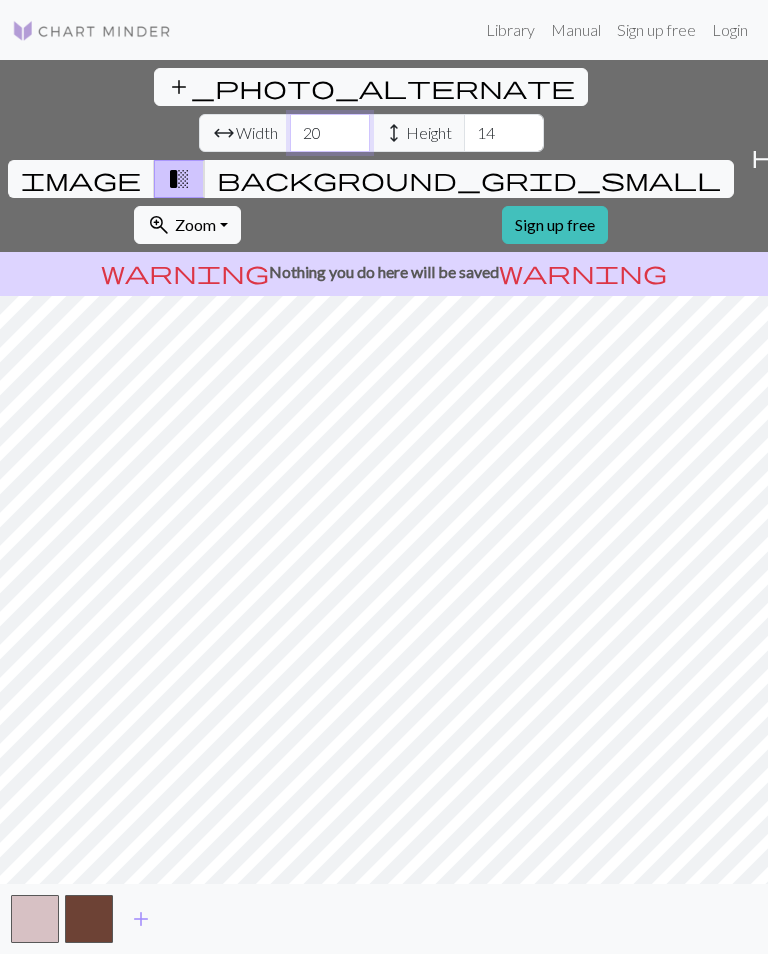 click on "20" at bounding box center [330, 133] 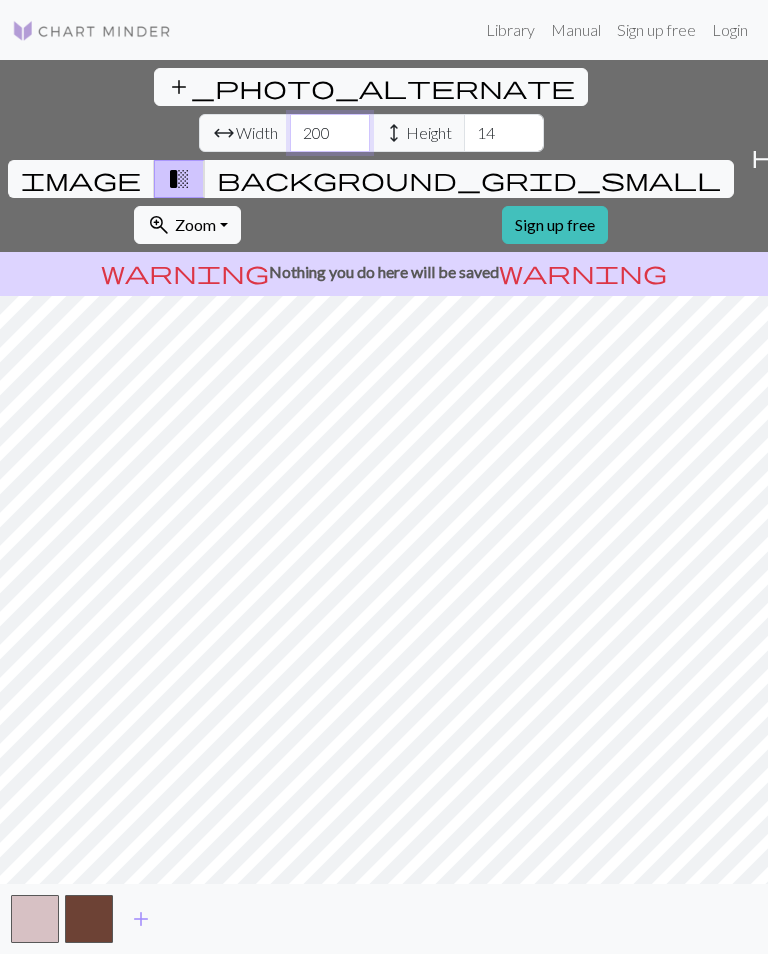 type on "200" 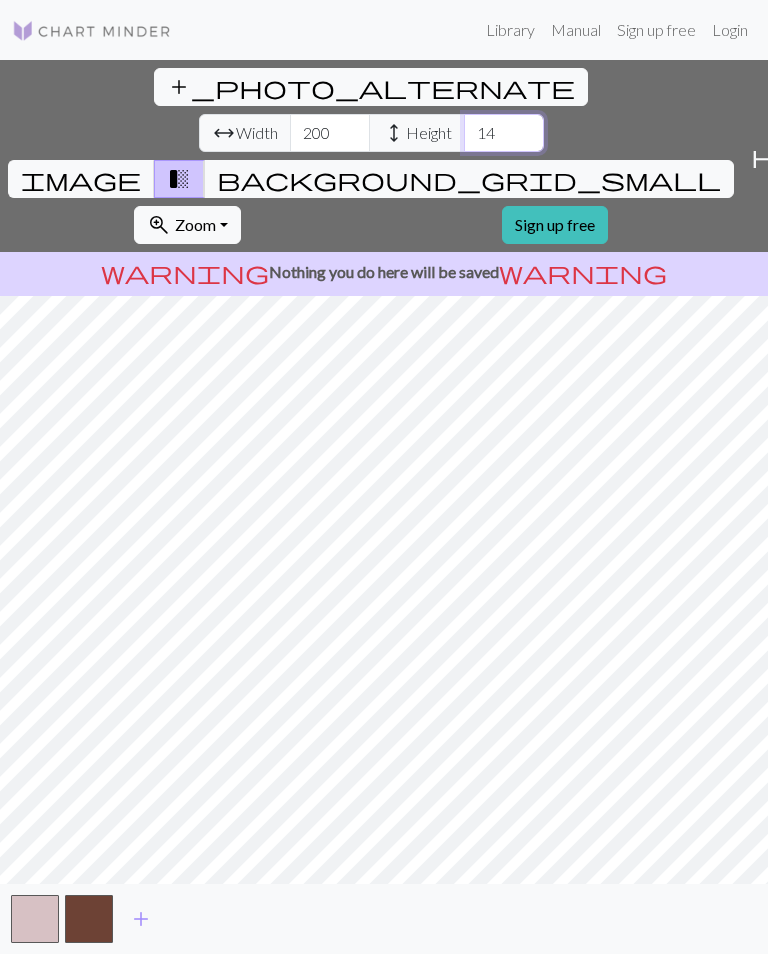click on "14" at bounding box center [504, 133] 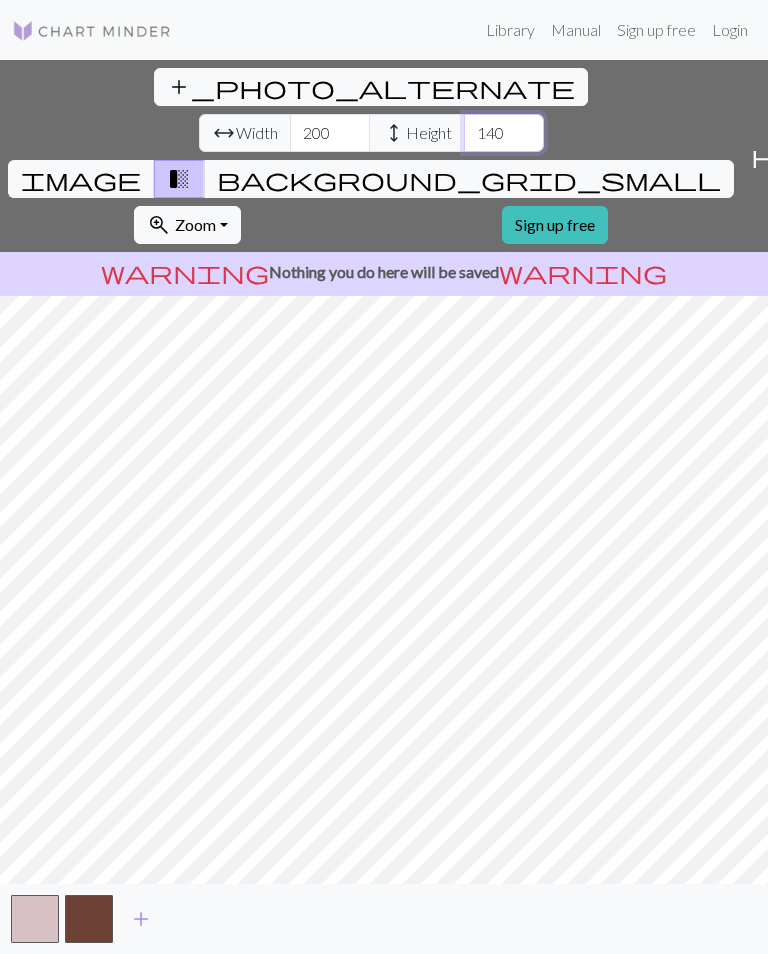 type on "140" 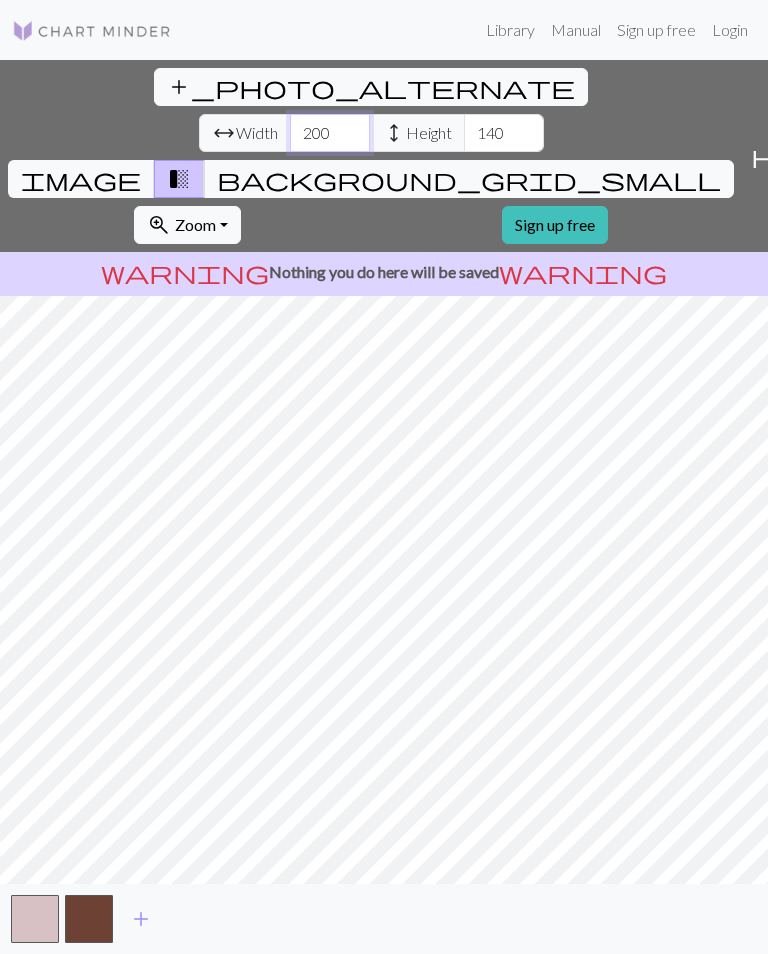 click on "200" at bounding box center [330, 133] 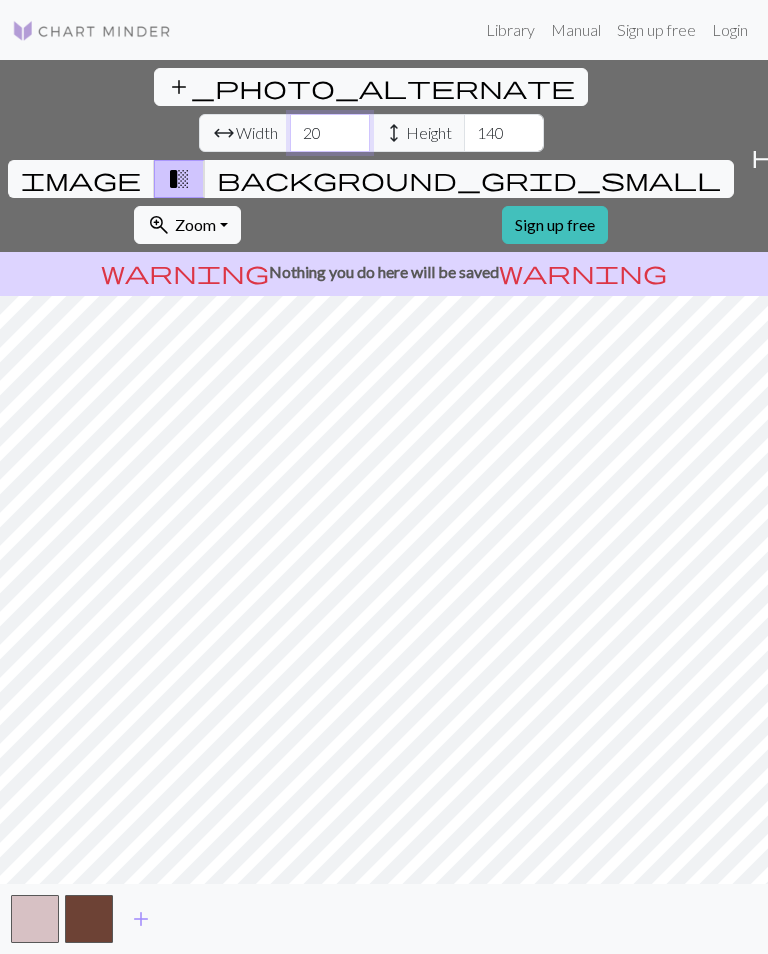 type on "2" 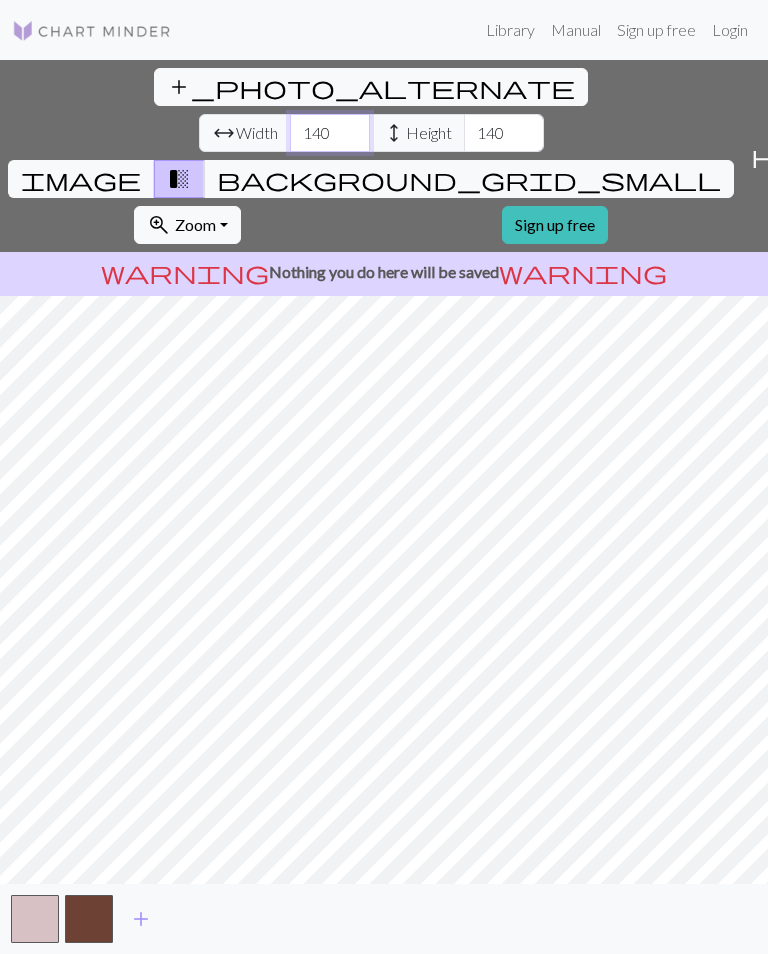type on "140" 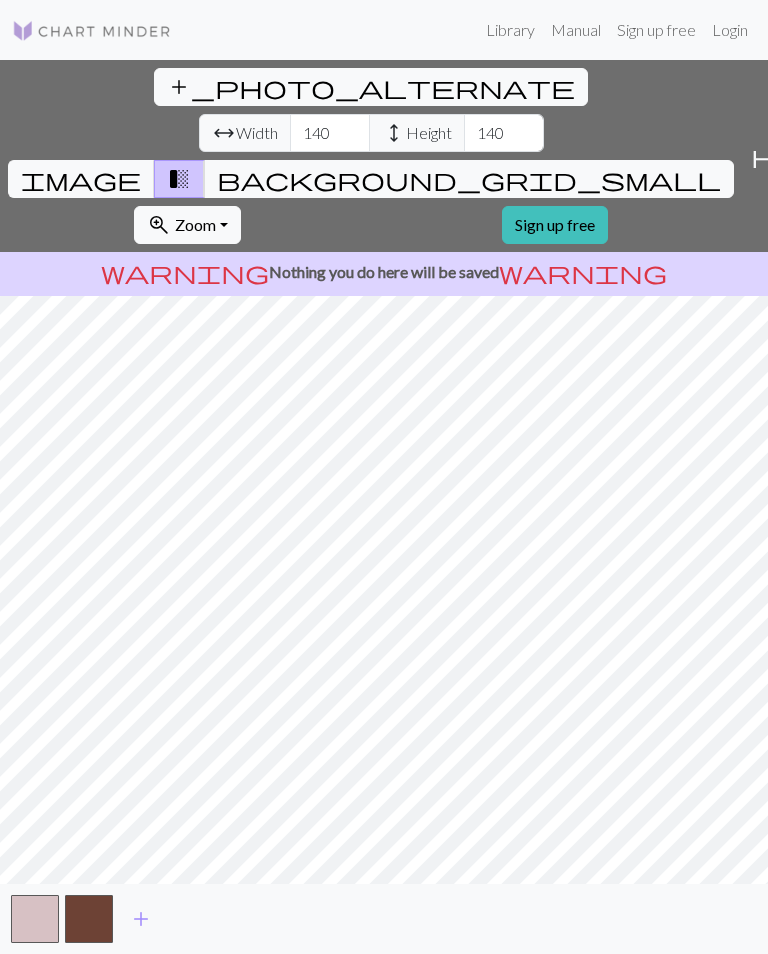 click on "add" at bounding box center [141, 919] 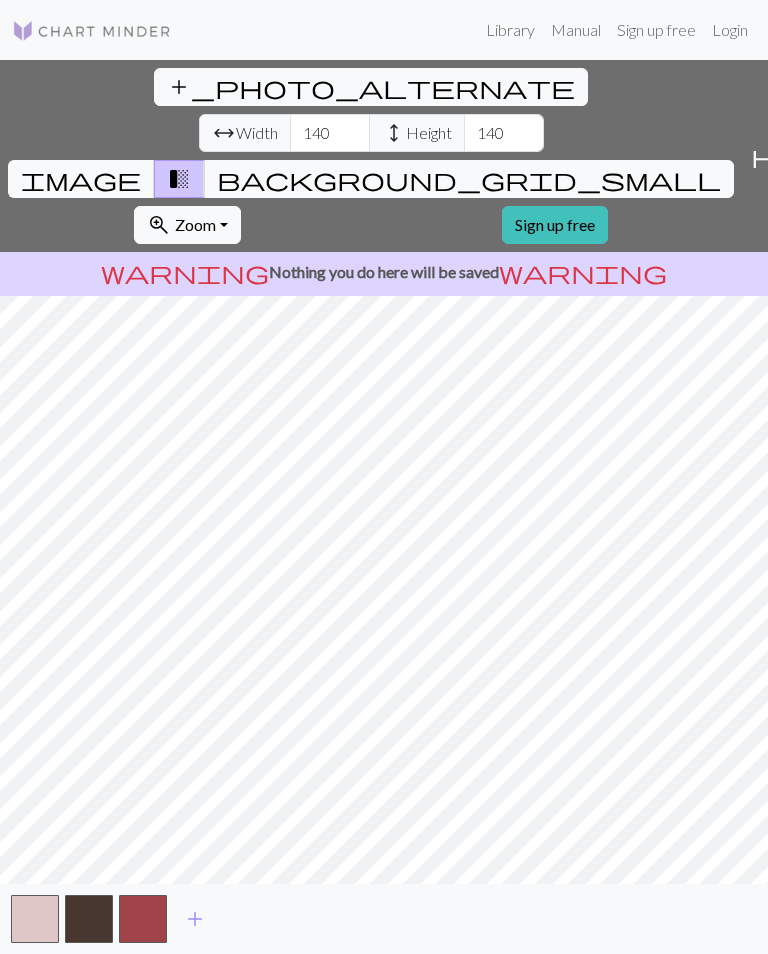 click on "add" at bounding box center (195, 919) 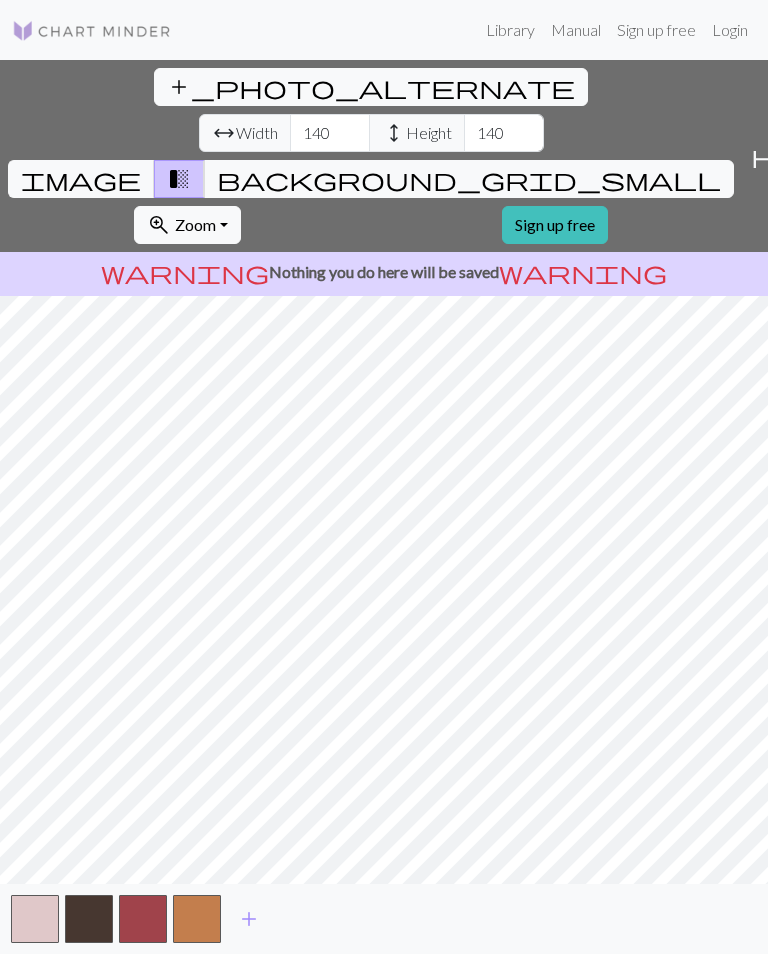 click on "add" at bounding box center (249, 919) 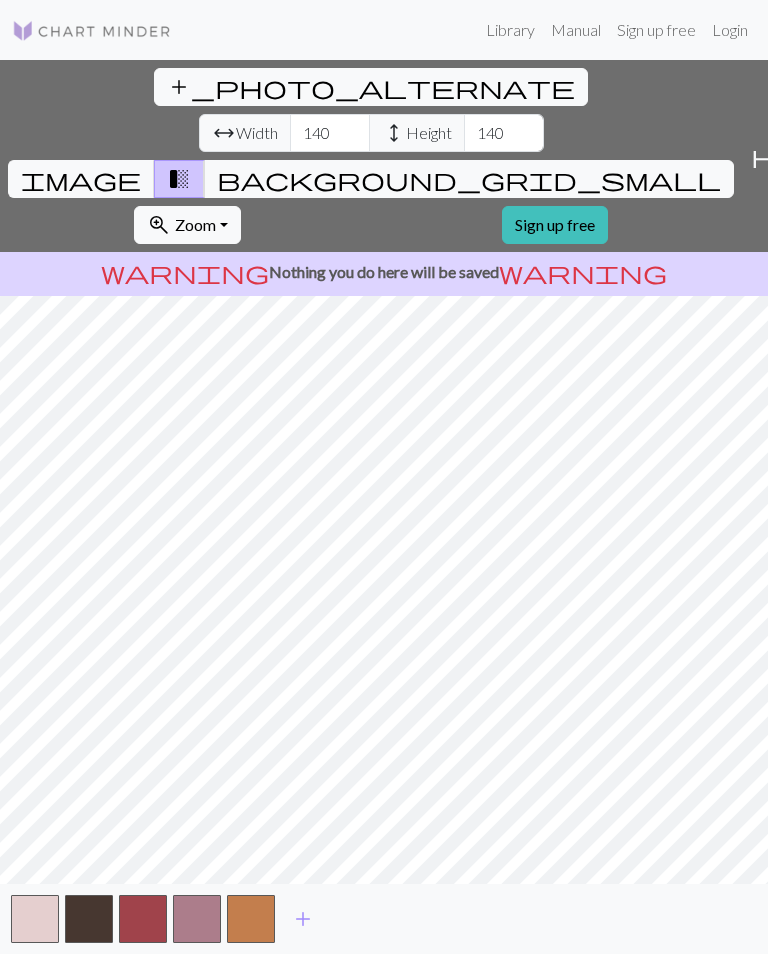 click on "add" at bounding box center (303, 919) 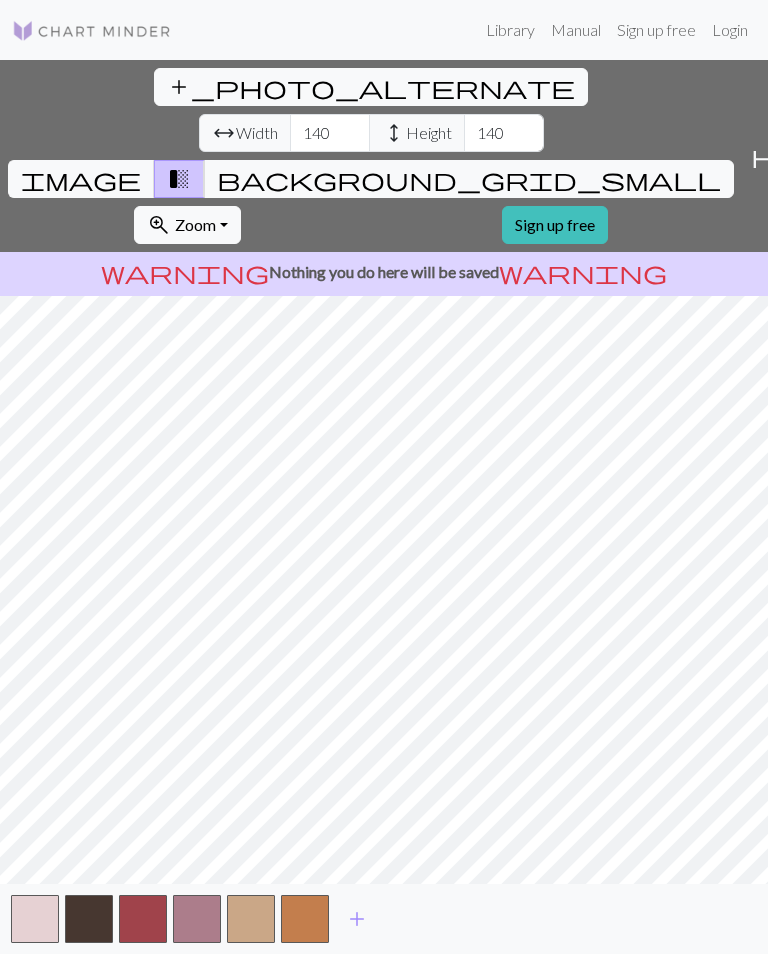 click on "add" at bounding box center [357, 919] 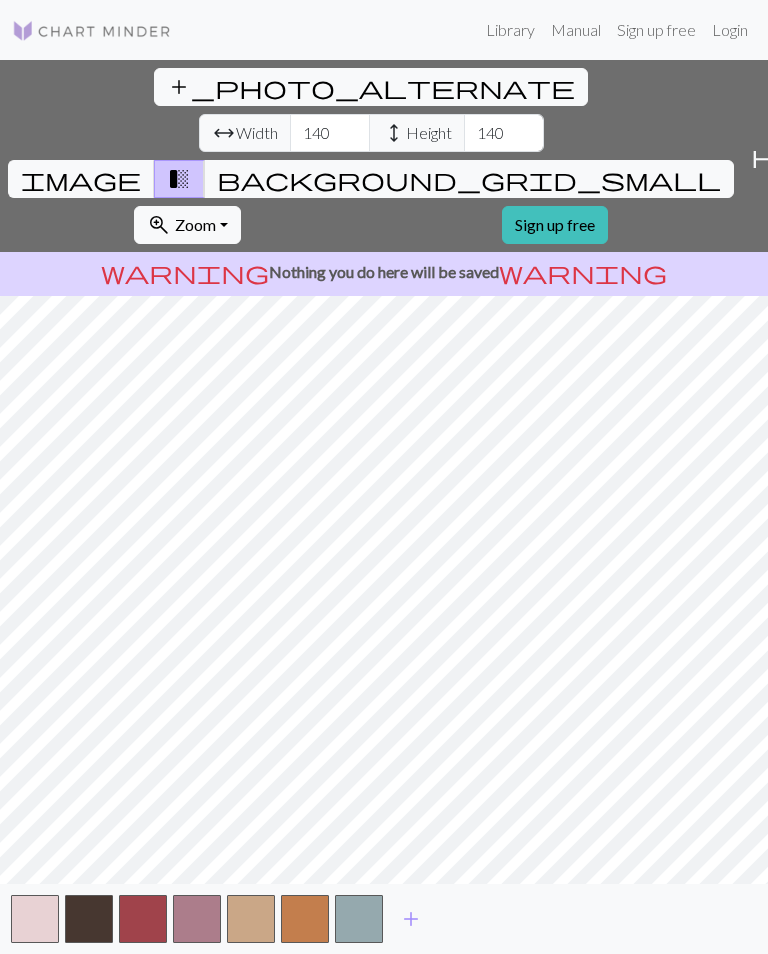 click on "add" at bounding box center (411, 919) 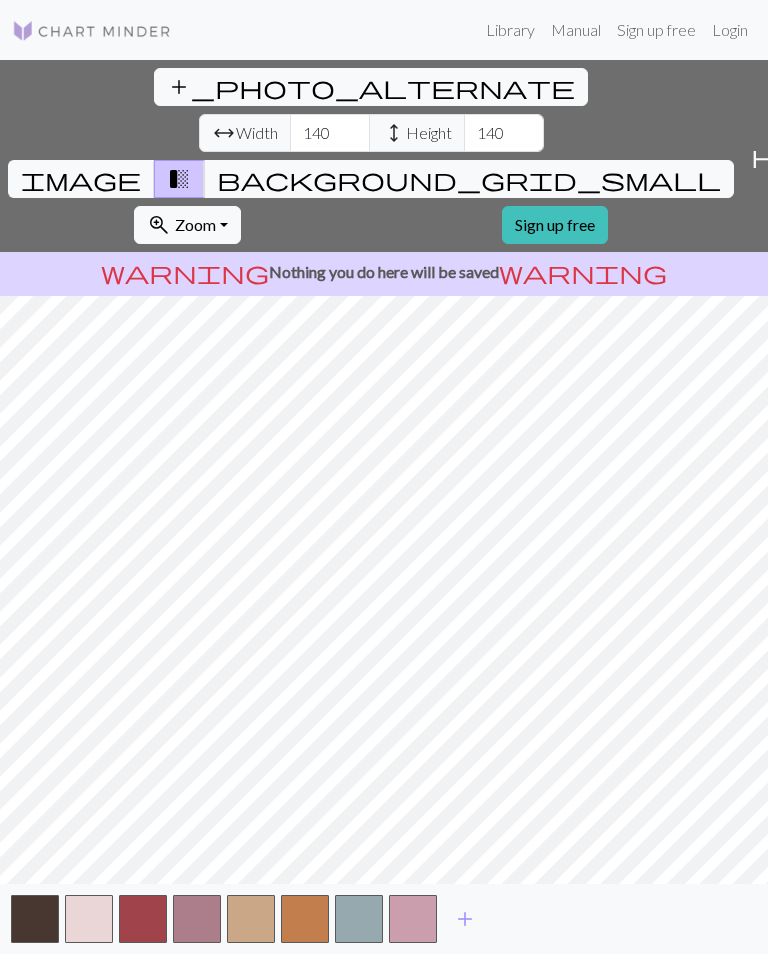 click on "add" at bounding box center [465, 919] 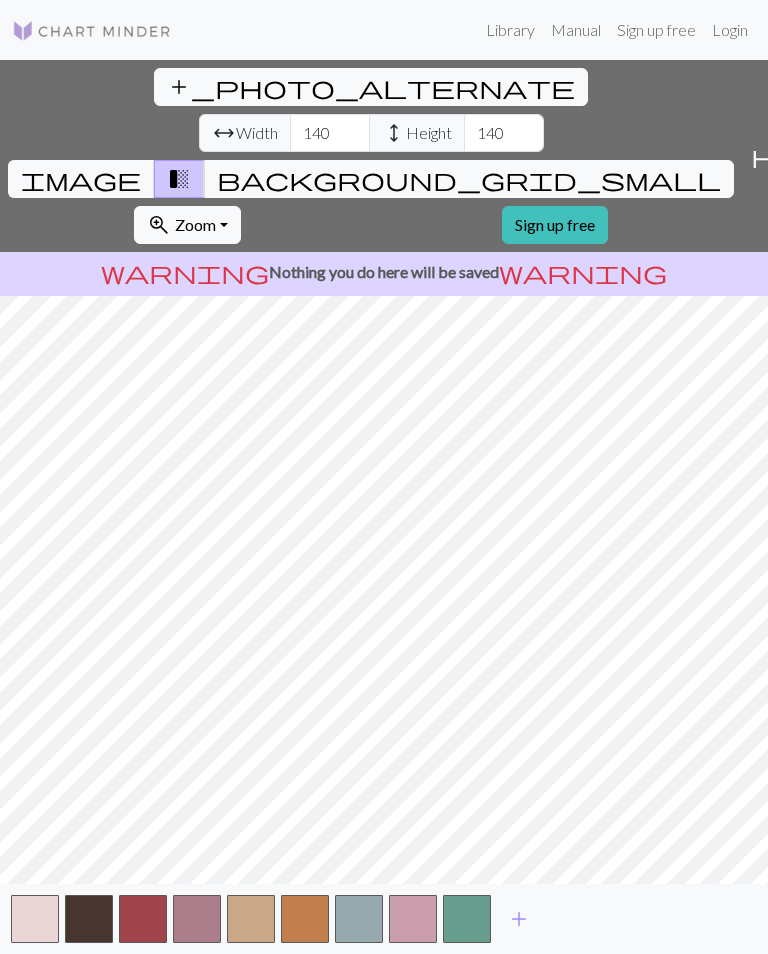 click on "add" at bounding box center [519, 919] 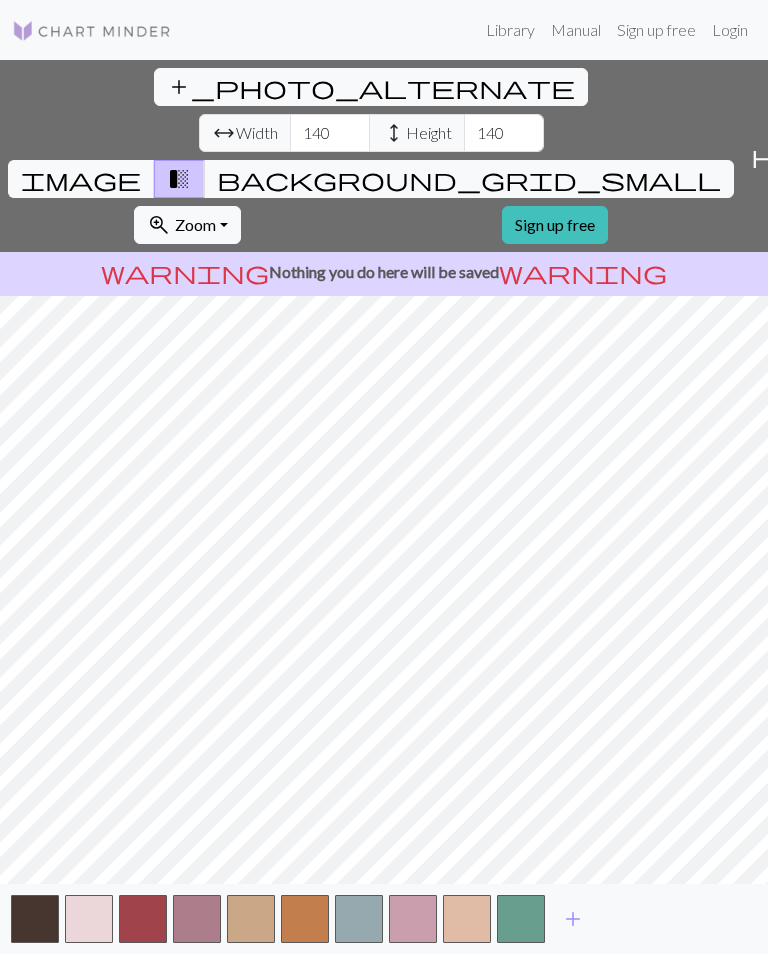 click on "add" at bounding box center (573, 919) 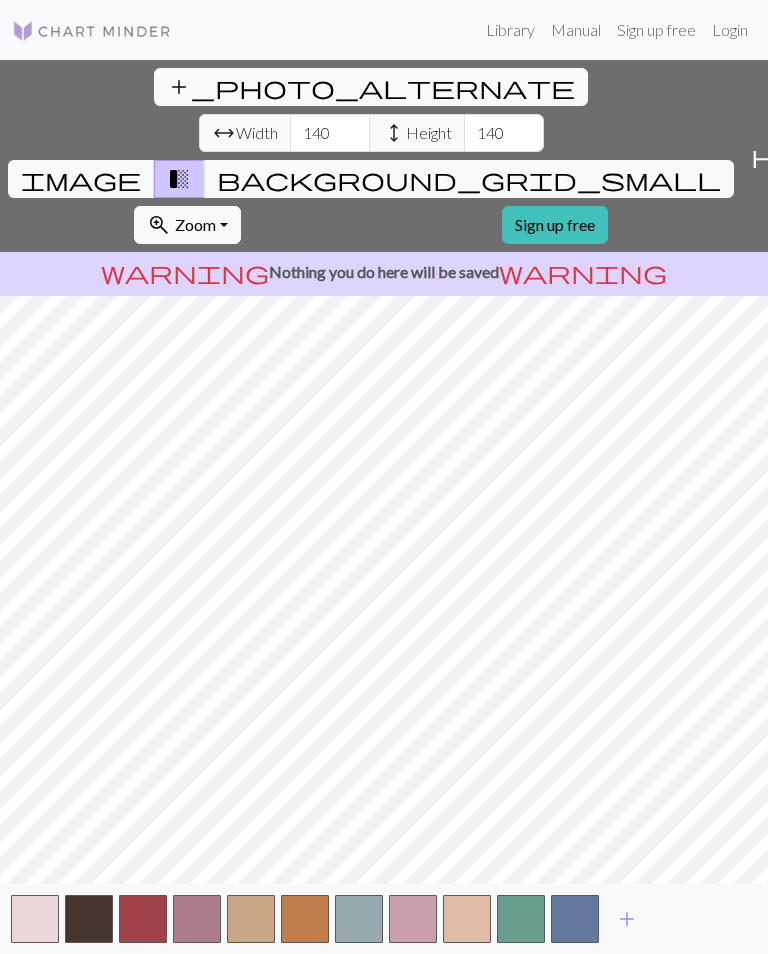 click on "add" at bounding box center (627, 919) 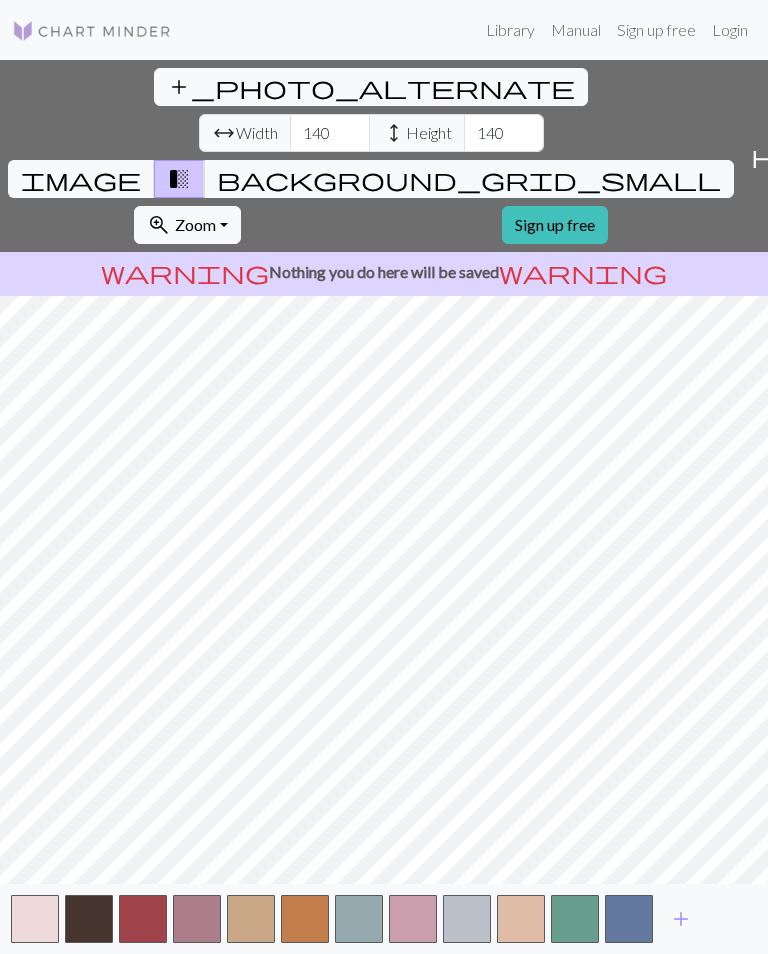 click on "add" at bounding box center (681, 919) 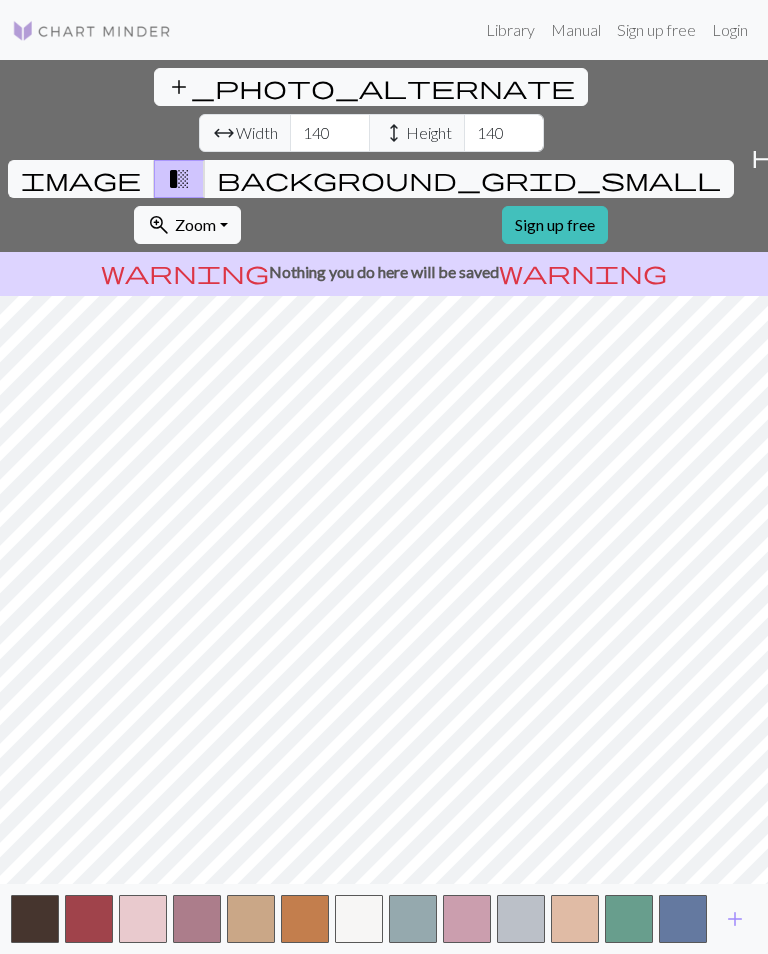 click on "add" at bounding box center (735, 919) 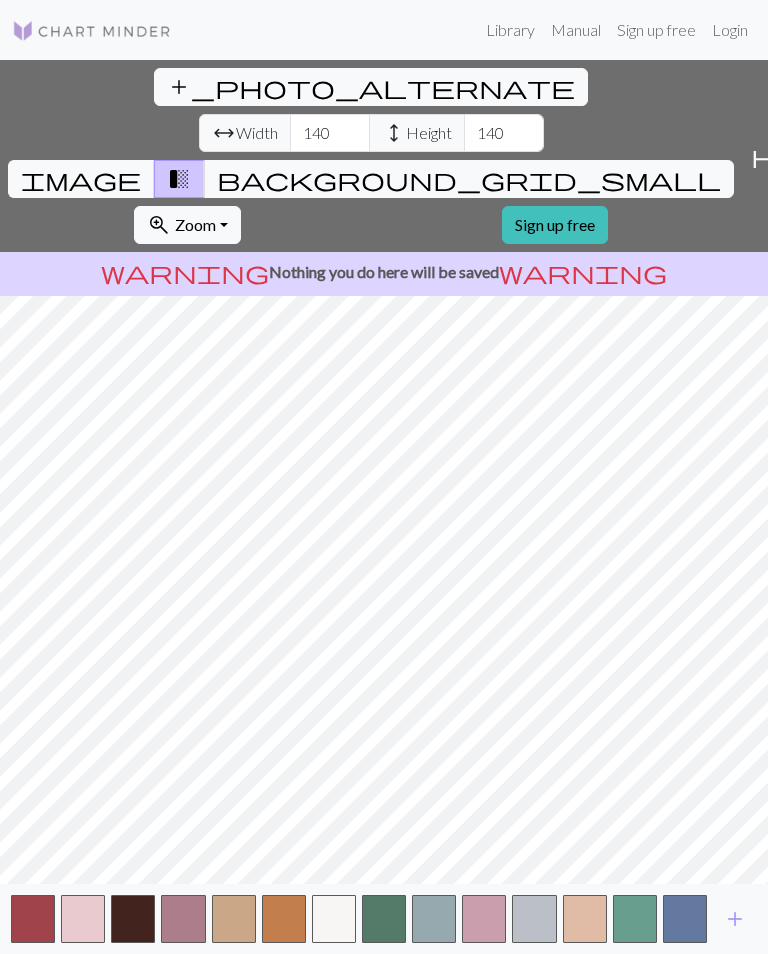 click on "add" at bounding box center (735, 919) 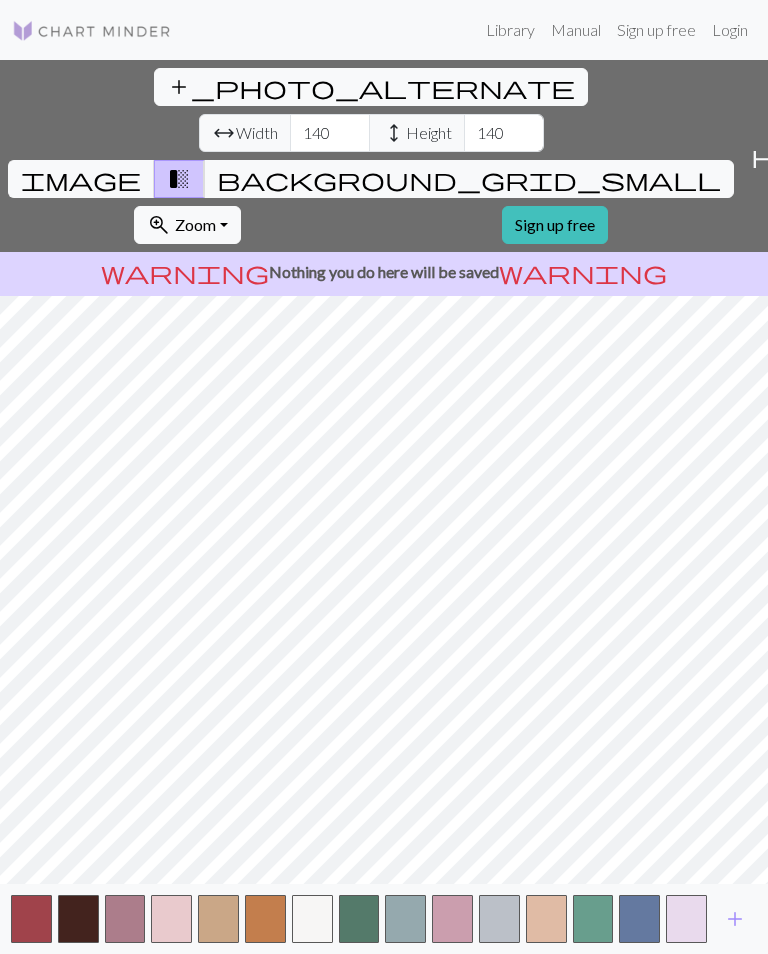 click on "add" at bounding box center (735, 919) 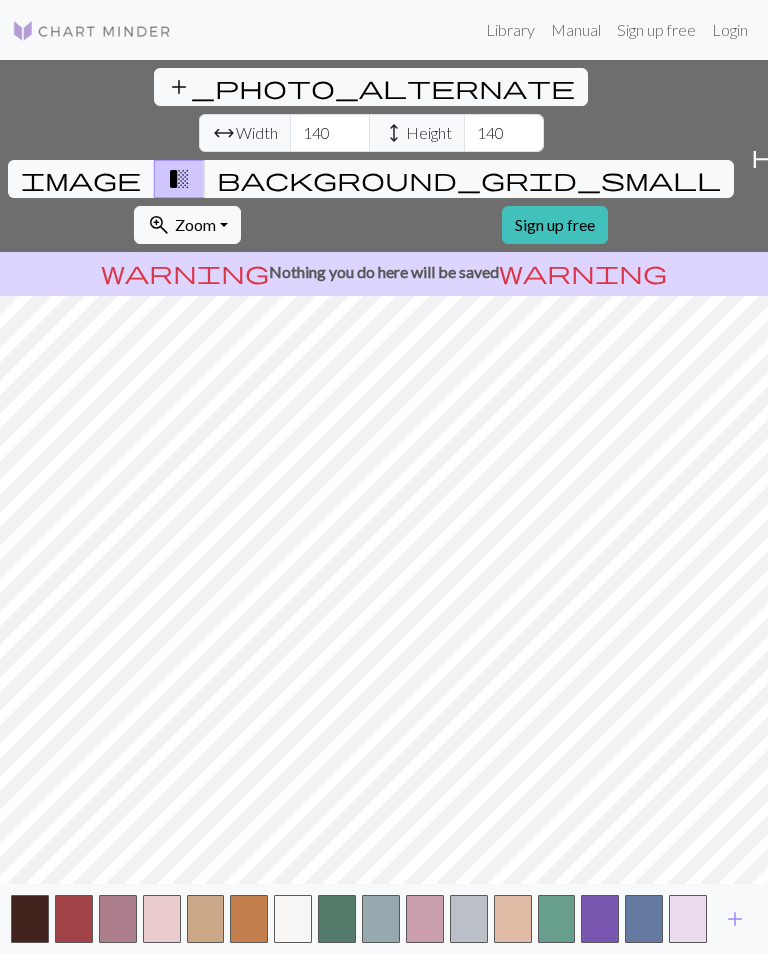click on "add" at bounding box center (735, 919) 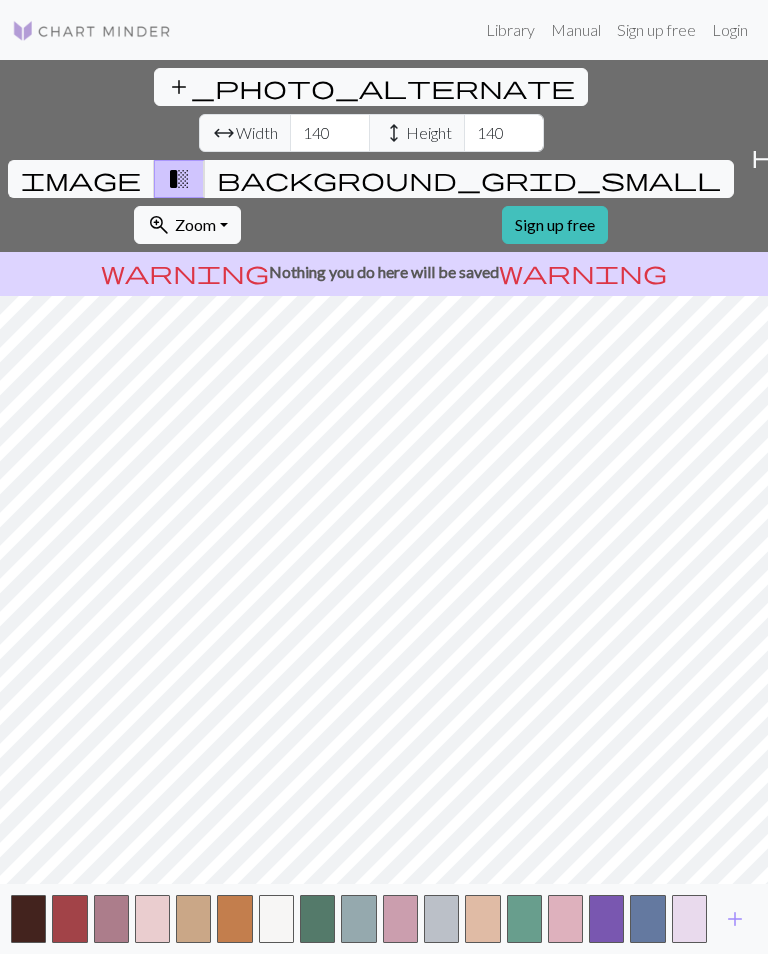 click on "add" at bounding box center (735, 919) 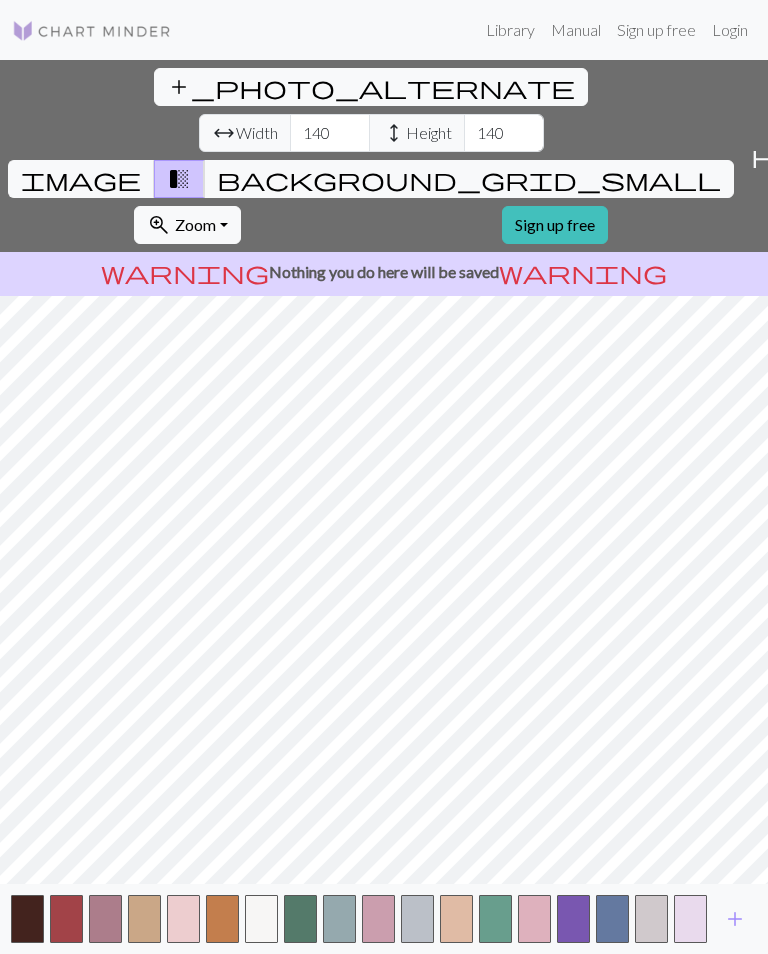 click on "add" at bounding box center [735, 919] 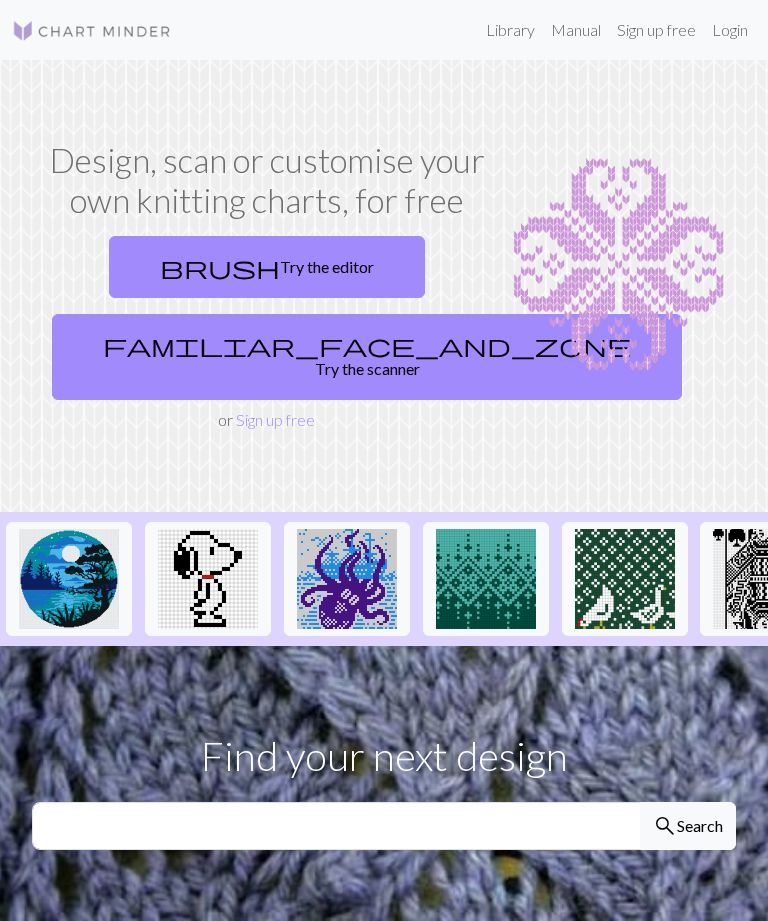scroll, scrollTop: 0, scrollLeft: 0, axis: both 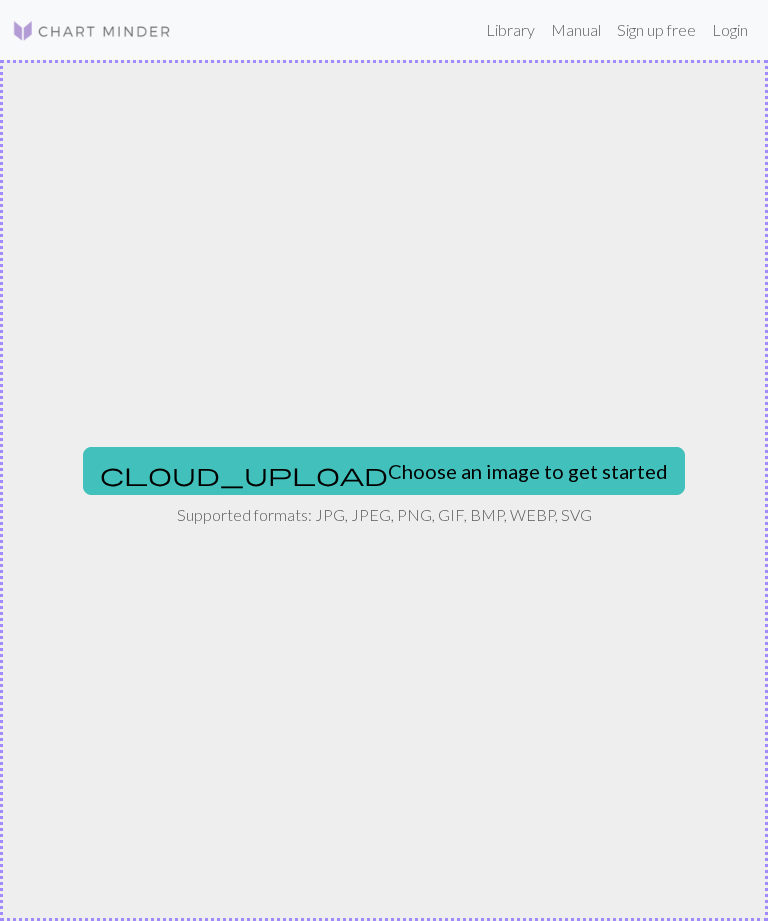 click on "cloud_upload  Choose an image to get started" at bounding box center [384, 471] 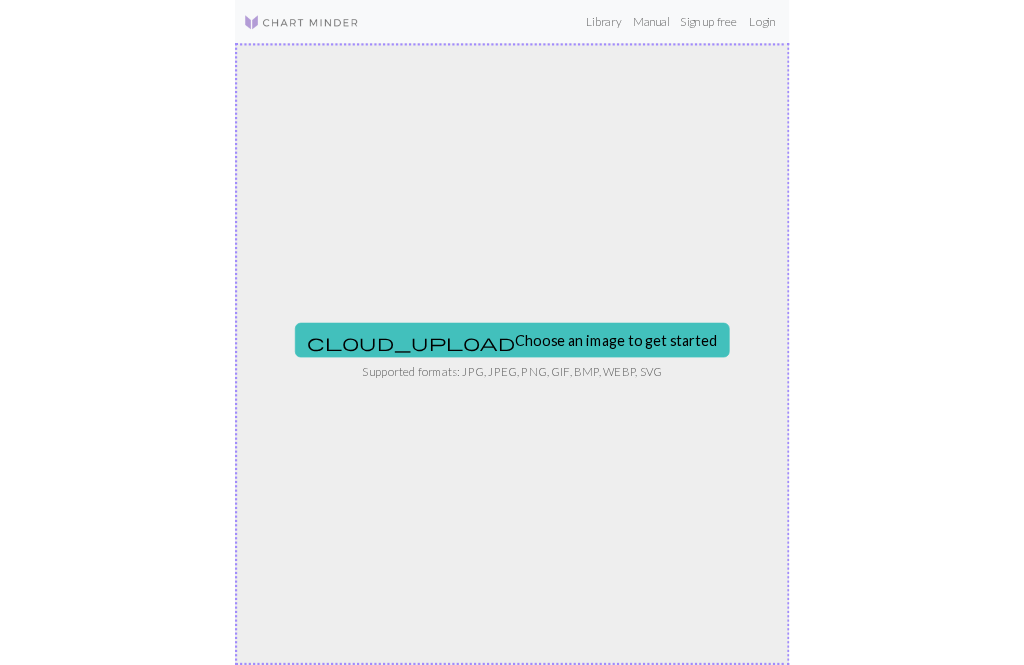 scroll, scrollTop: 0, scrollLeft: 0, axis: both 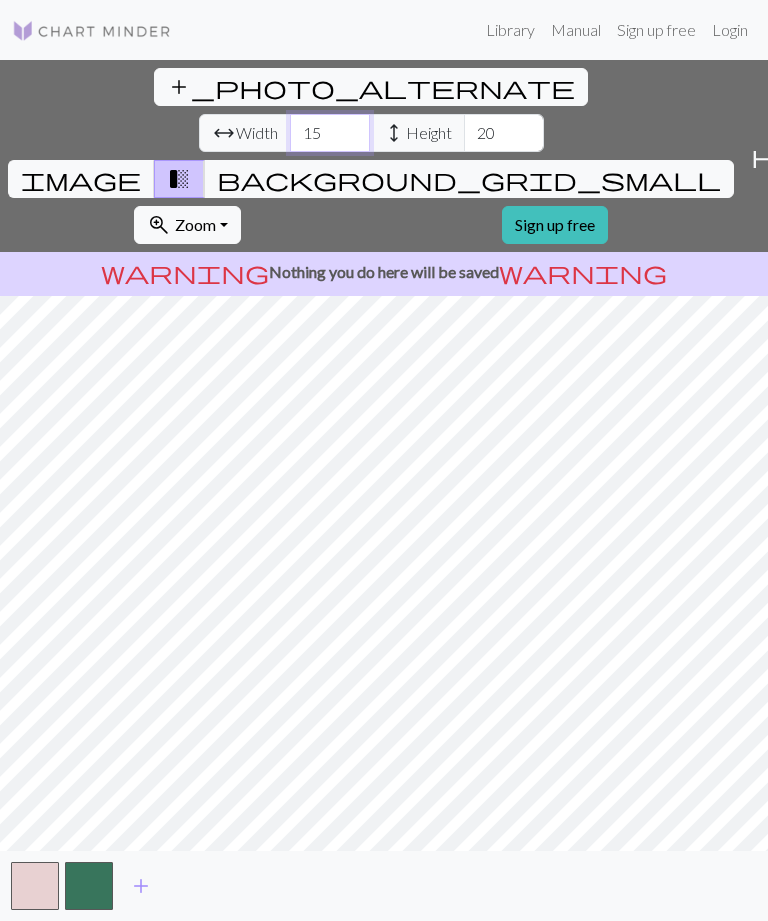 click on "15" at bounding box center [330, 133] 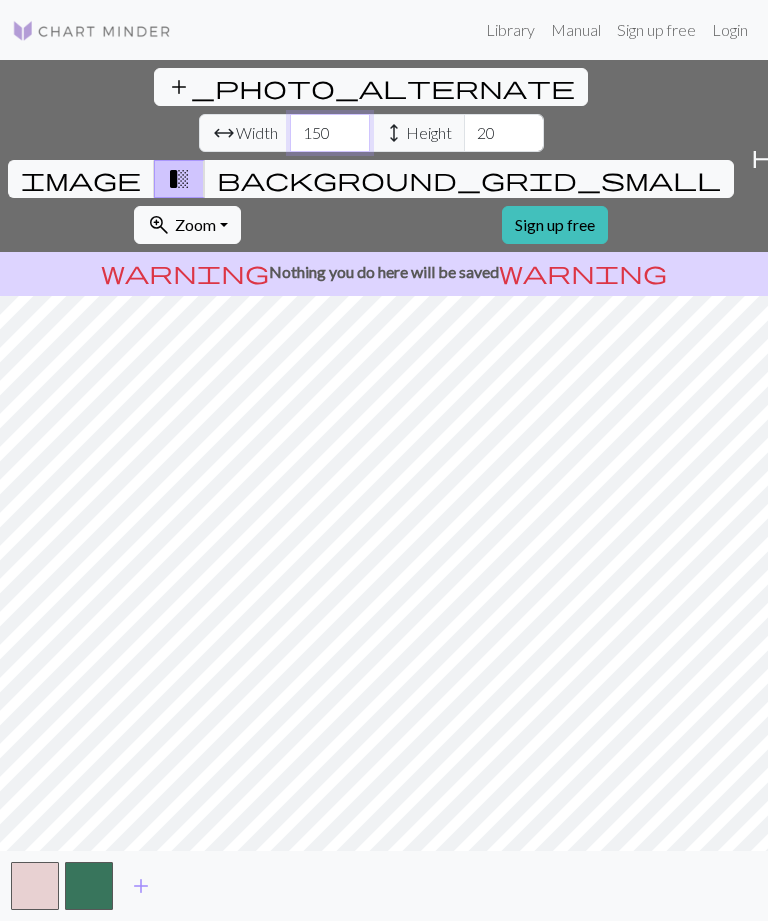 type on "150" 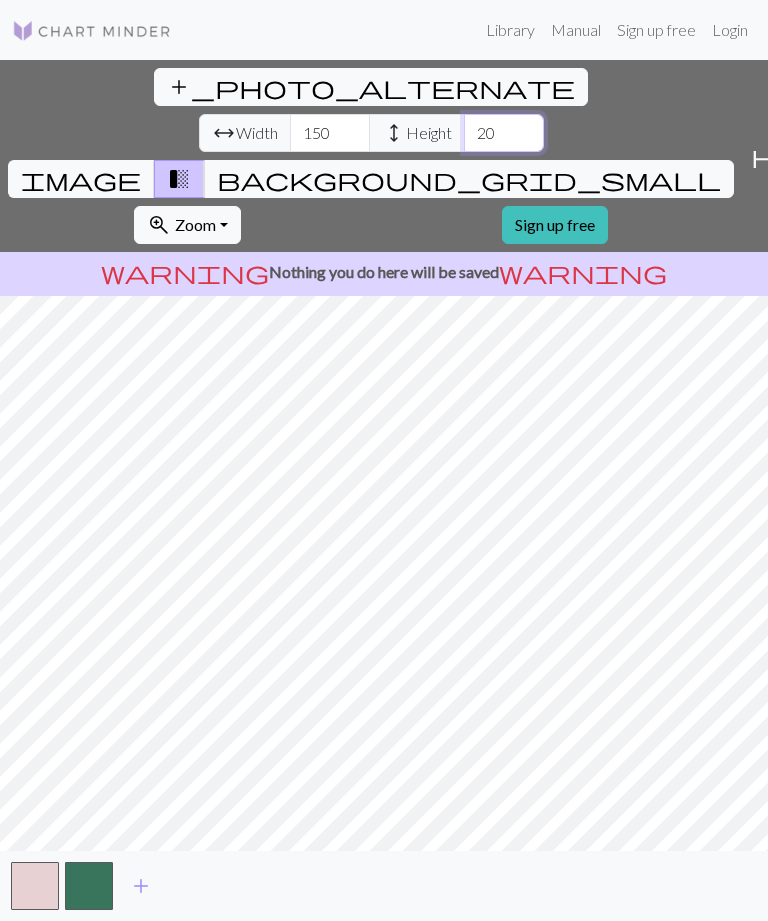 click on "20" at bounding box center (504, 133) 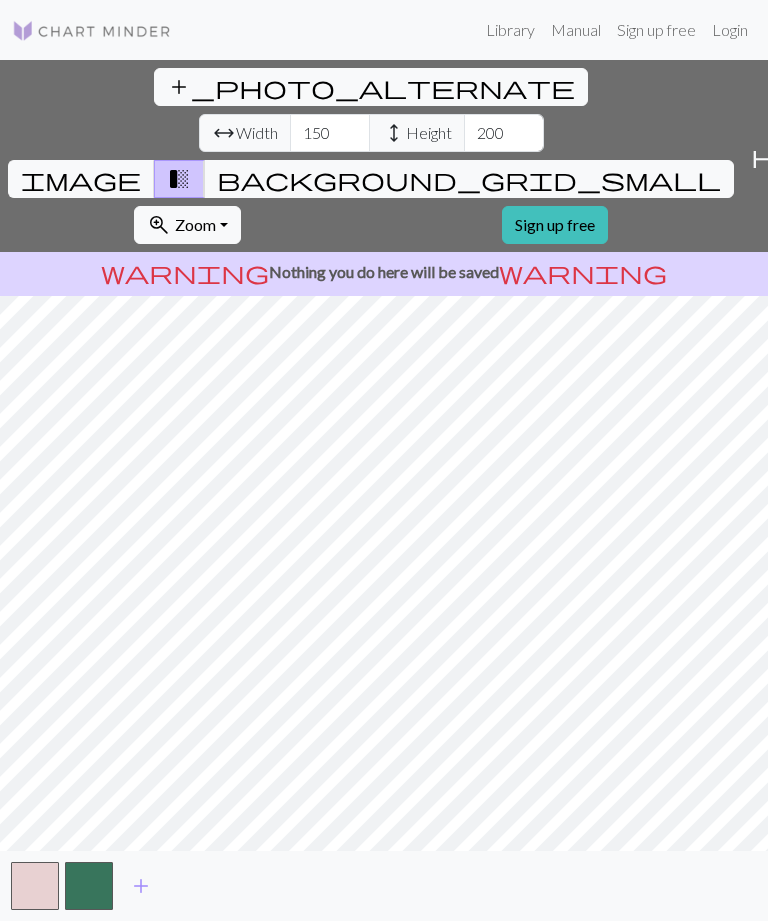 click on "arrow_range" at bounding box center [224, 133] 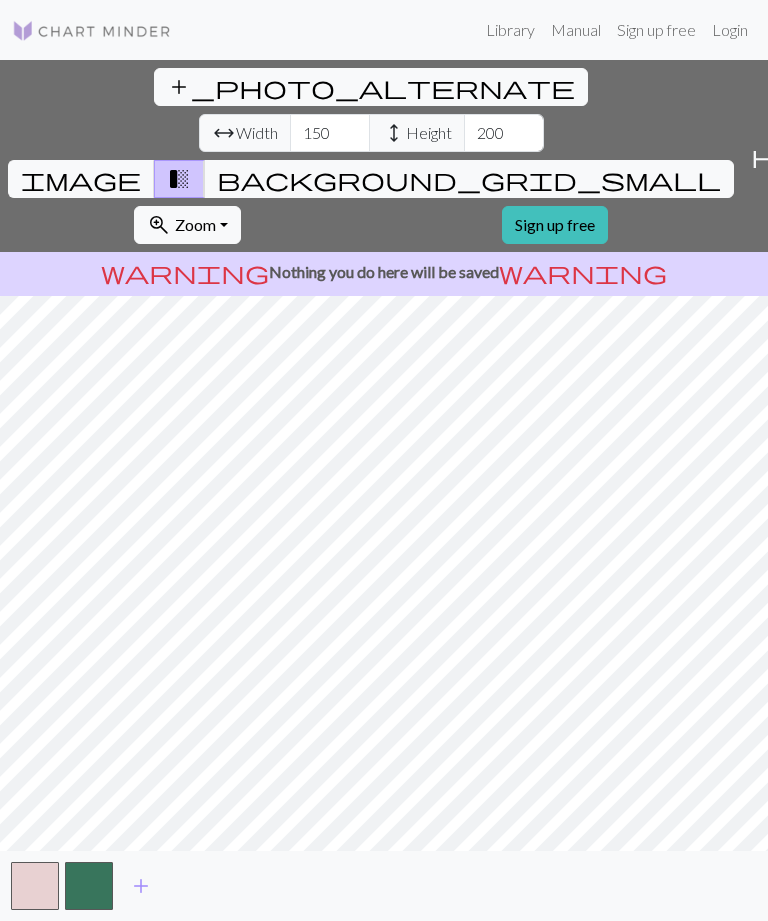 click on "arrow_range" at bounding box center [224, 133] 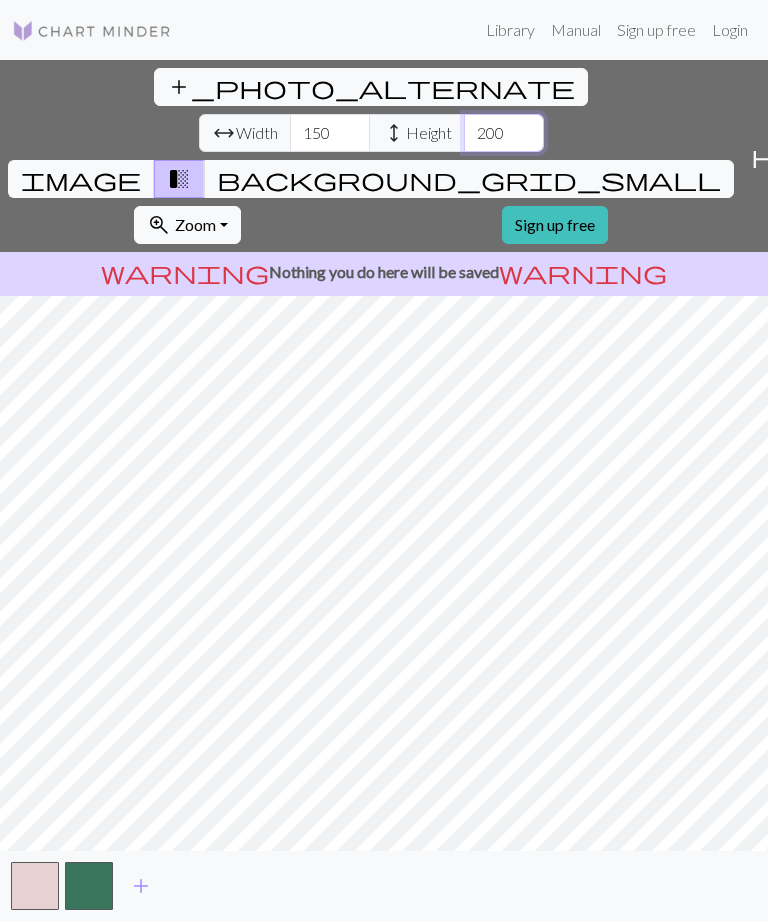click on "200" at bounding box center (504, 133) 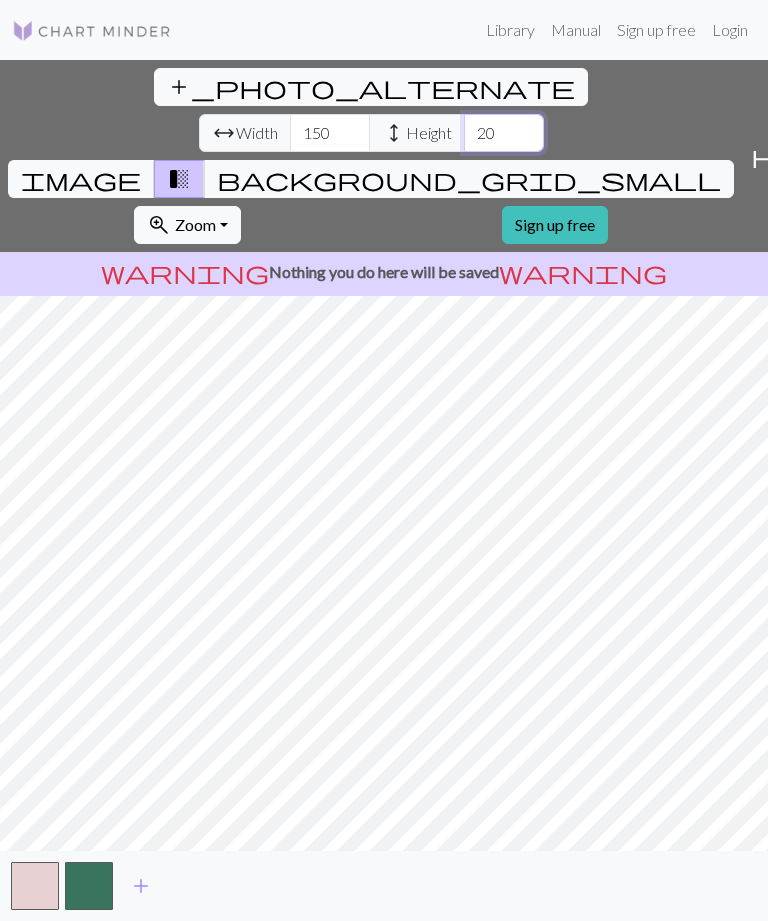 type on "2" 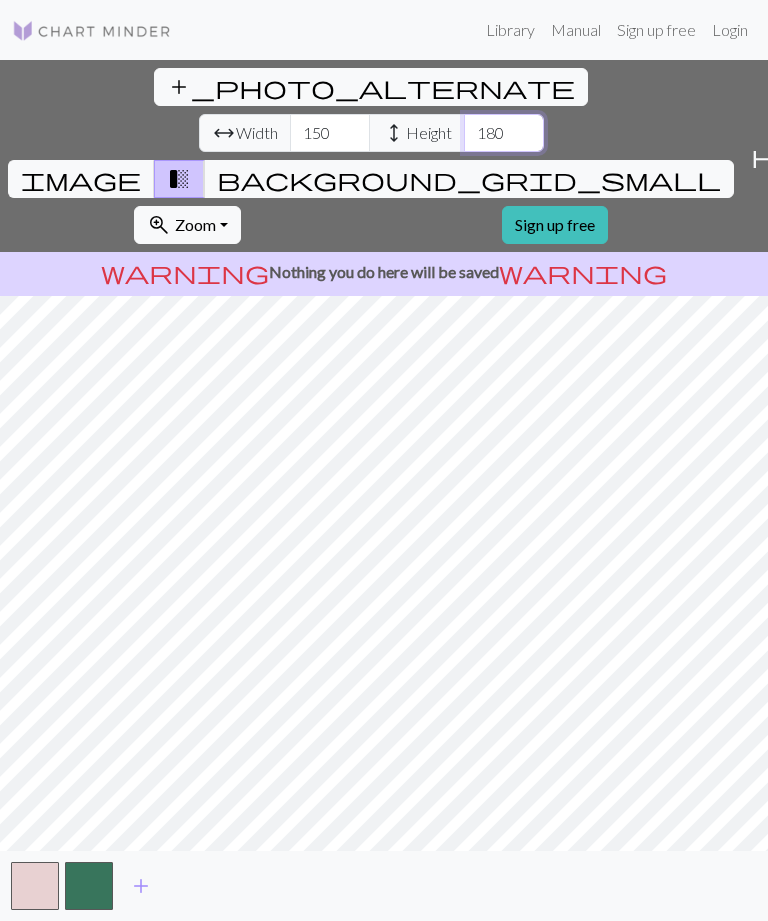 type on "180" 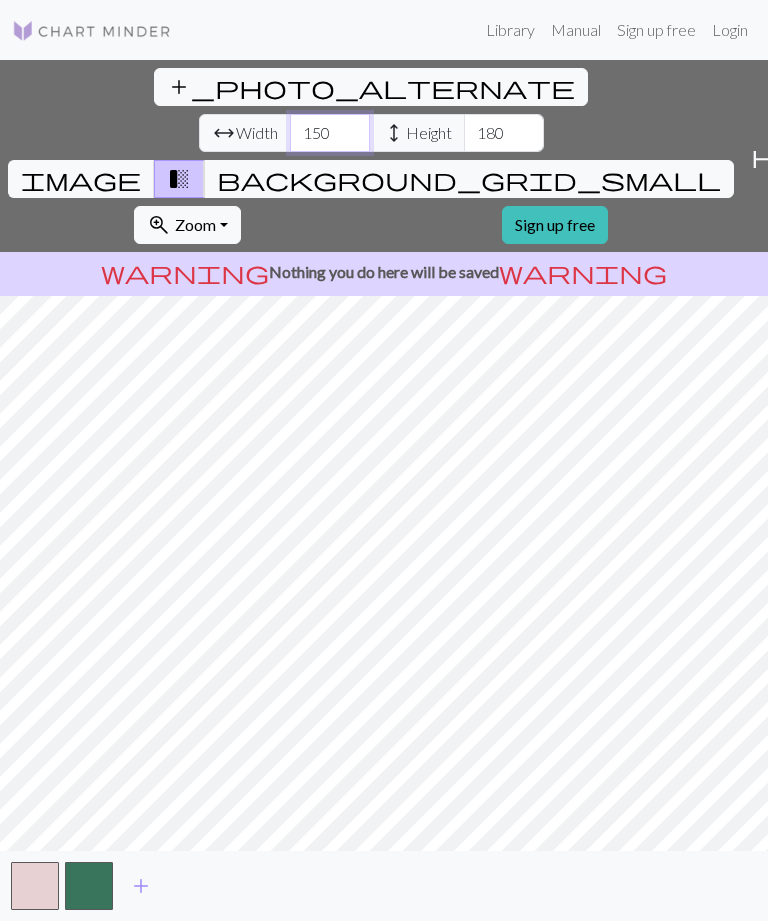 click on "150" at bounding box center [330, 133] 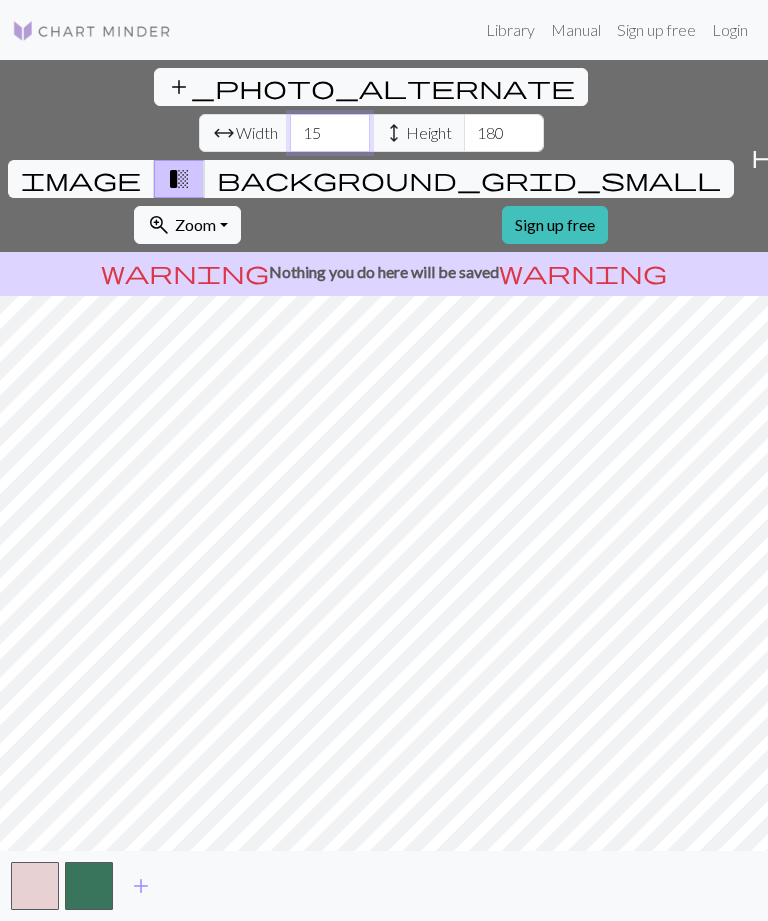 type on "1" 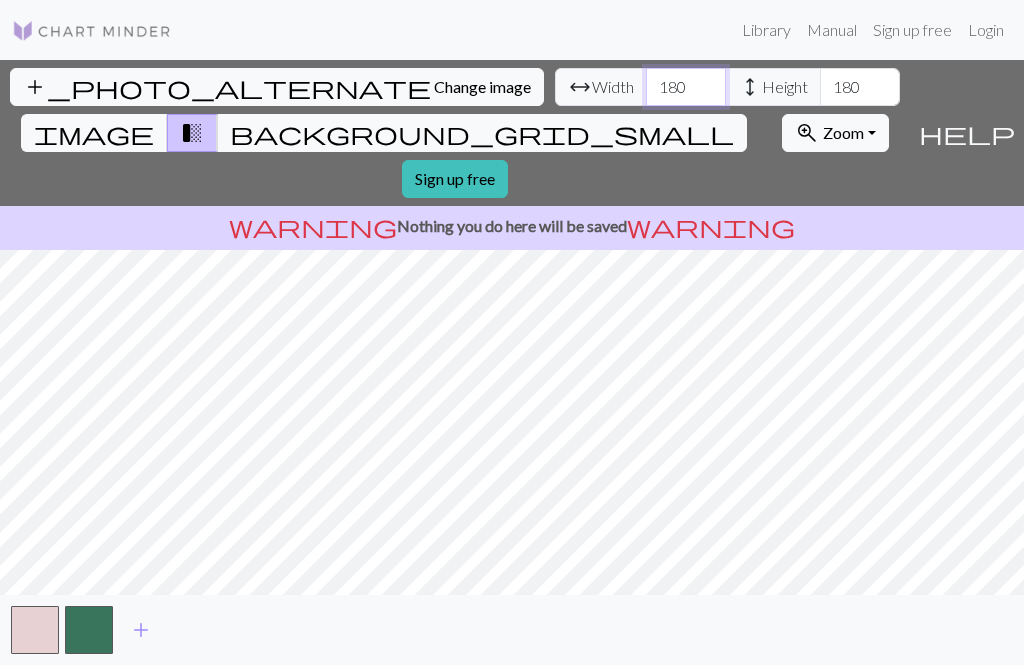 click on "180" at bounding box center (686, 87) 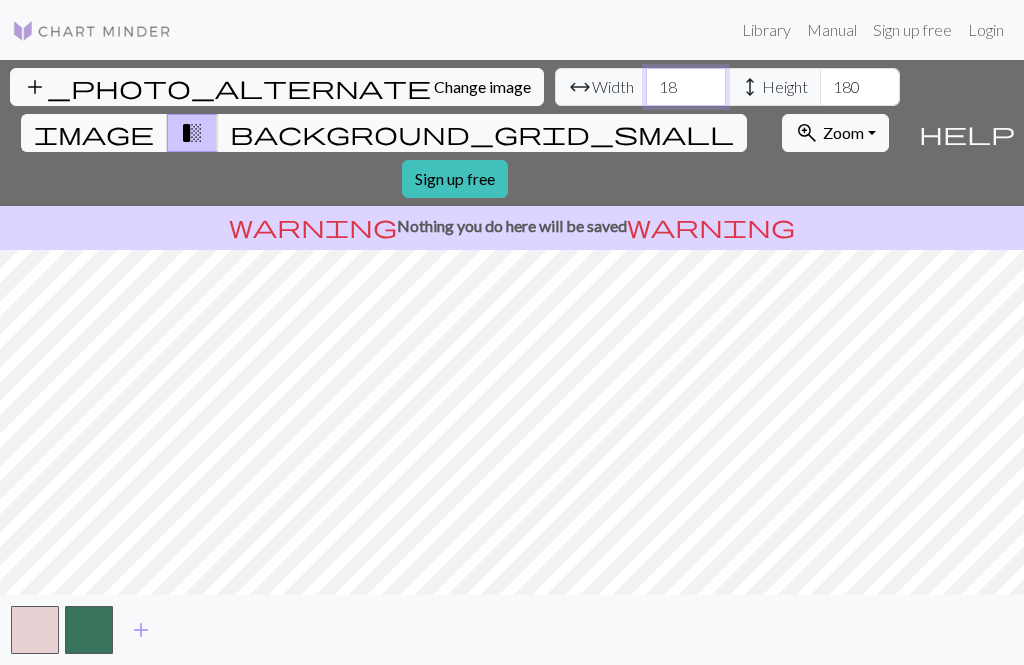 type on "1" 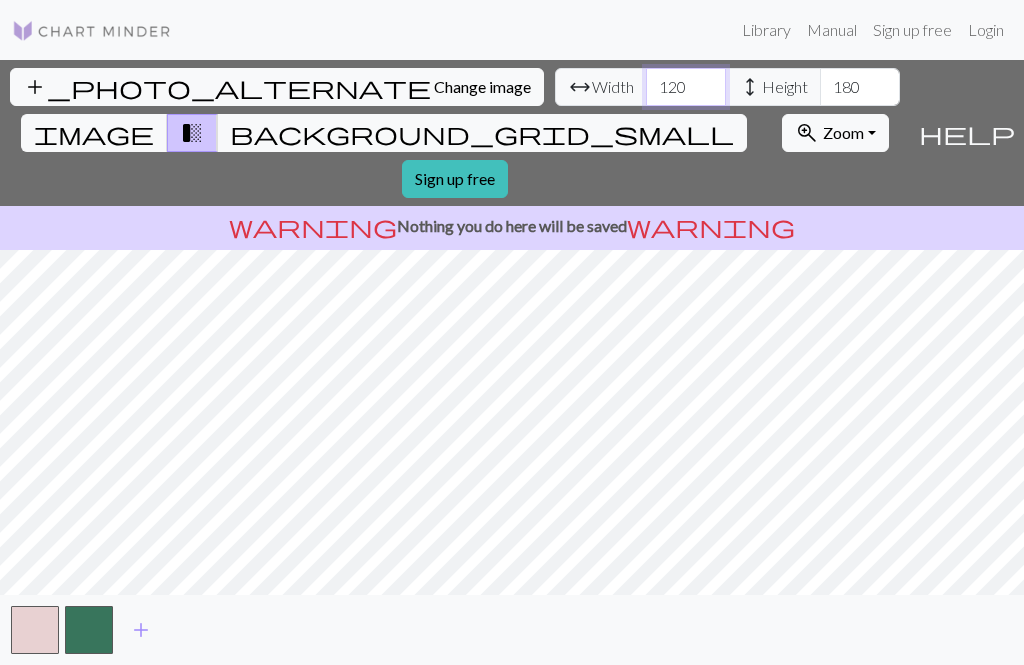 type on "120" 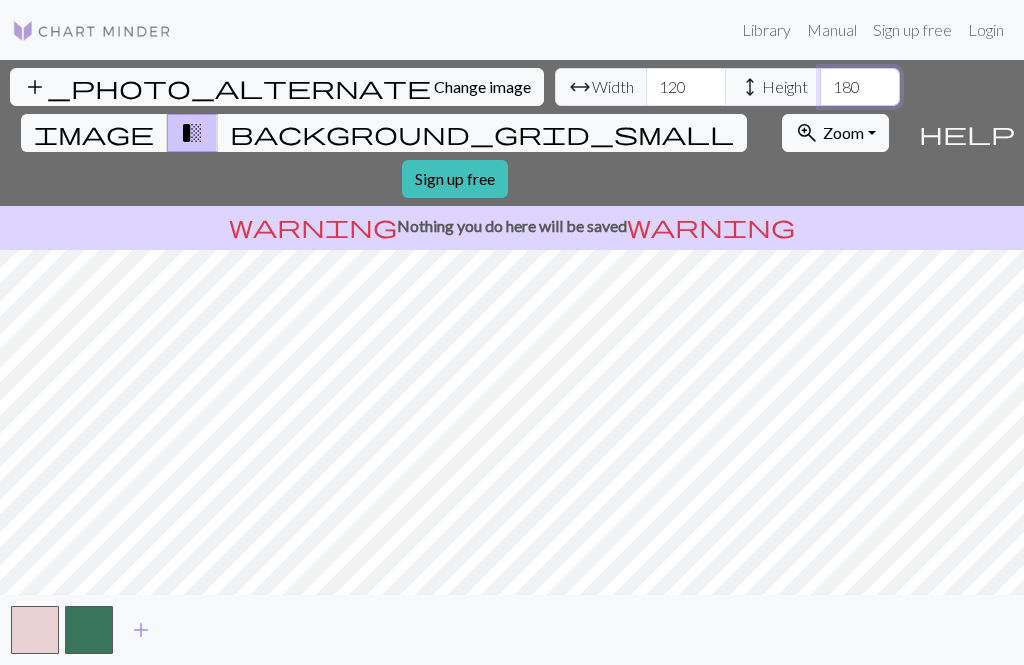 click on "180" at bounding box center (860, 87) 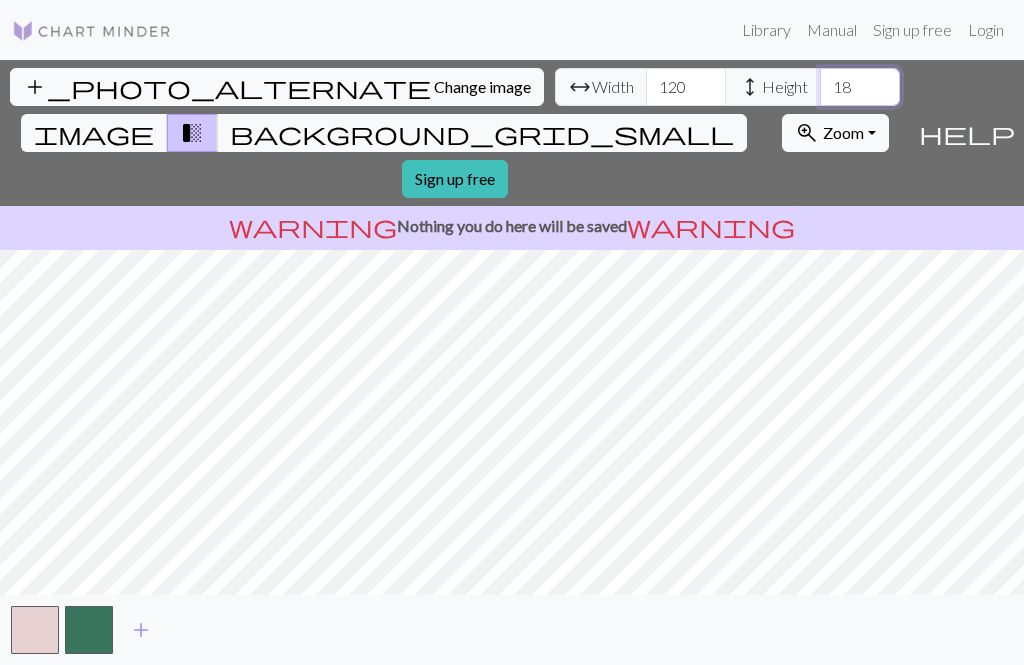 type on "1" 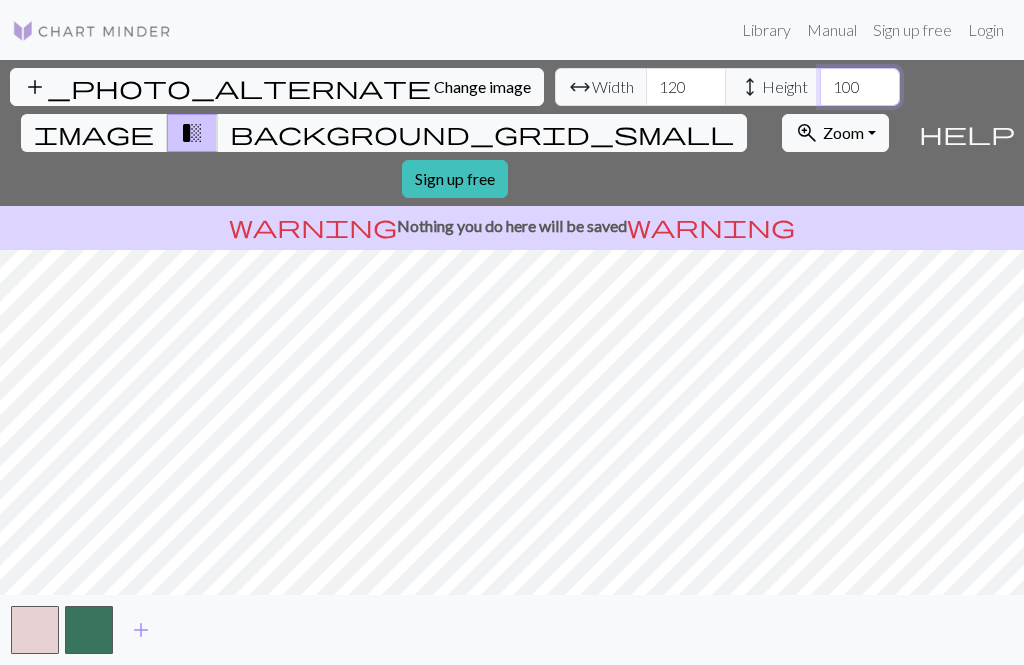 type on "100" 